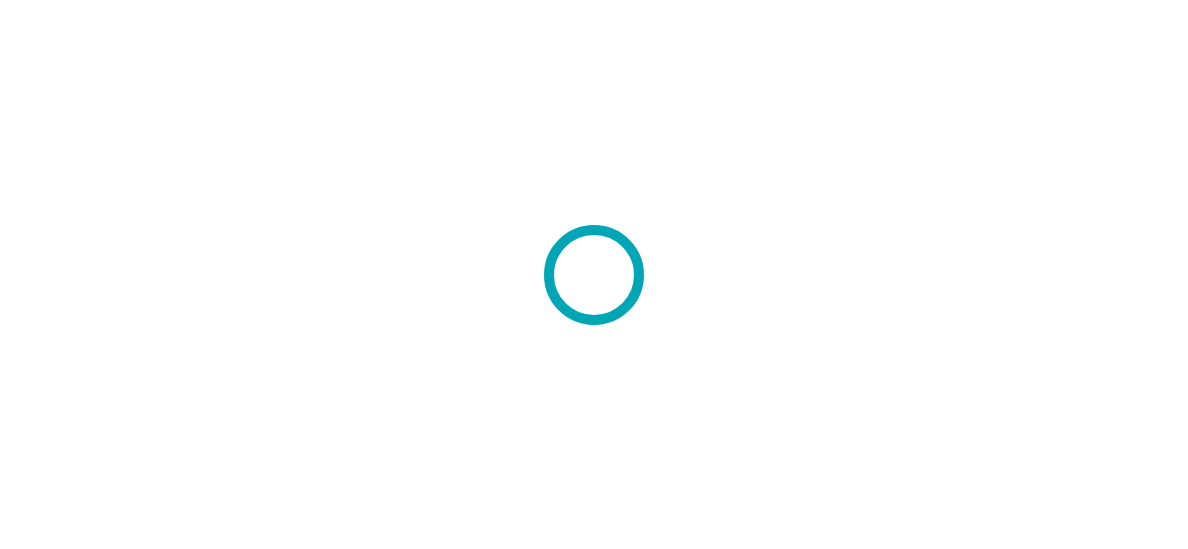 scroll, scrollTop: 0, scrollLeft: 0, axis: both 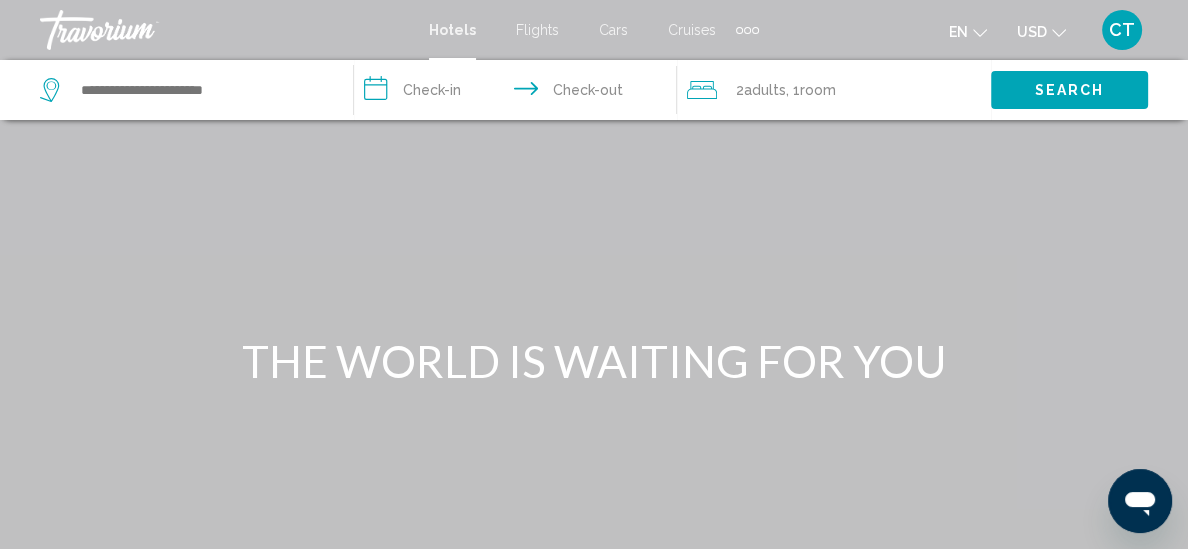 click on "Cruises" at bounding box center [692, 30] 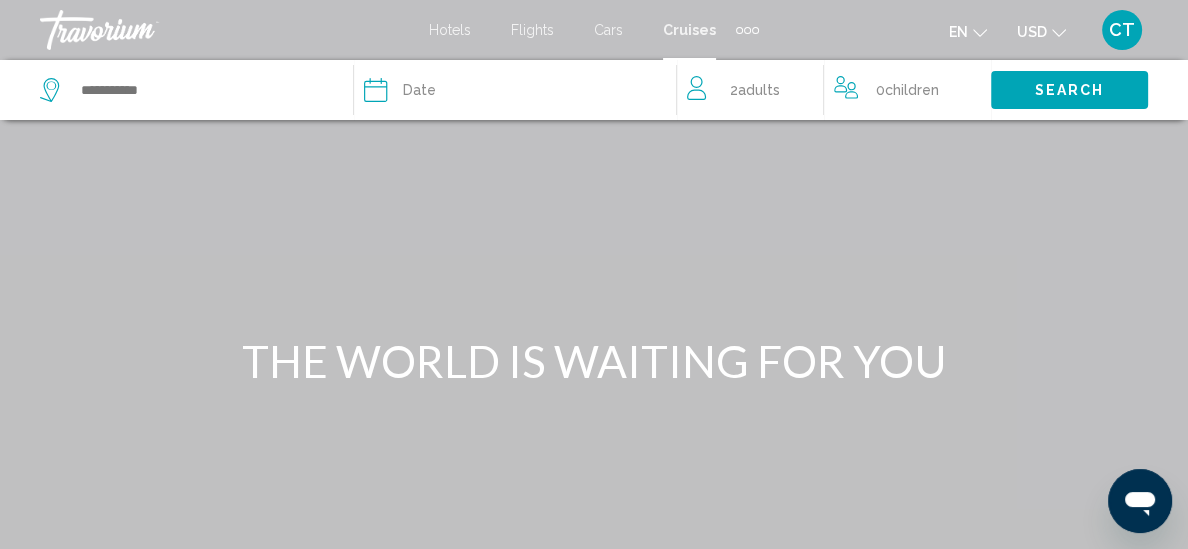 click 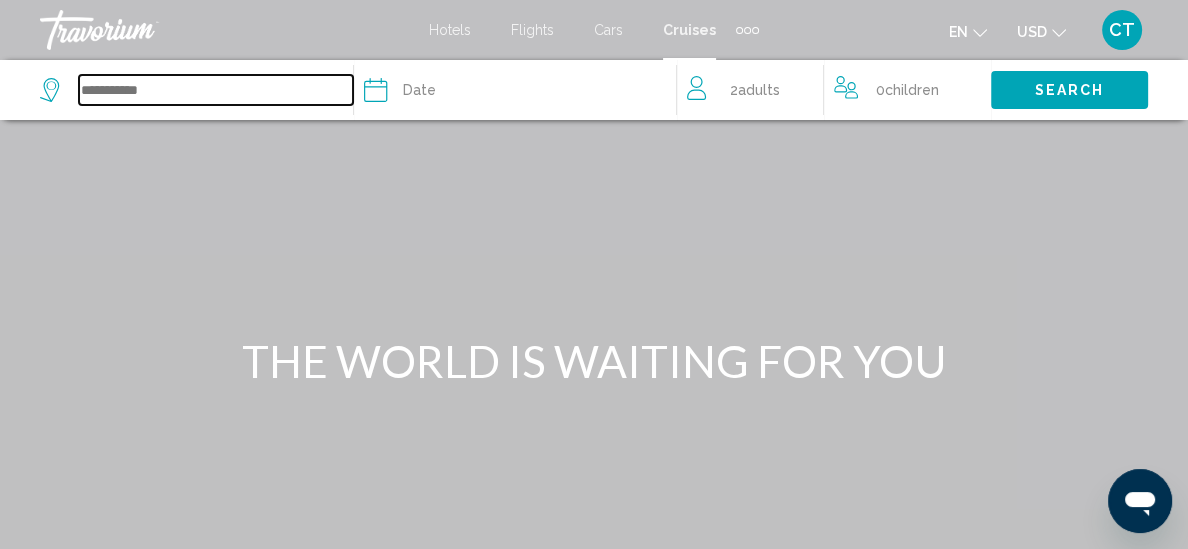 click at bounding box center (216, 90) 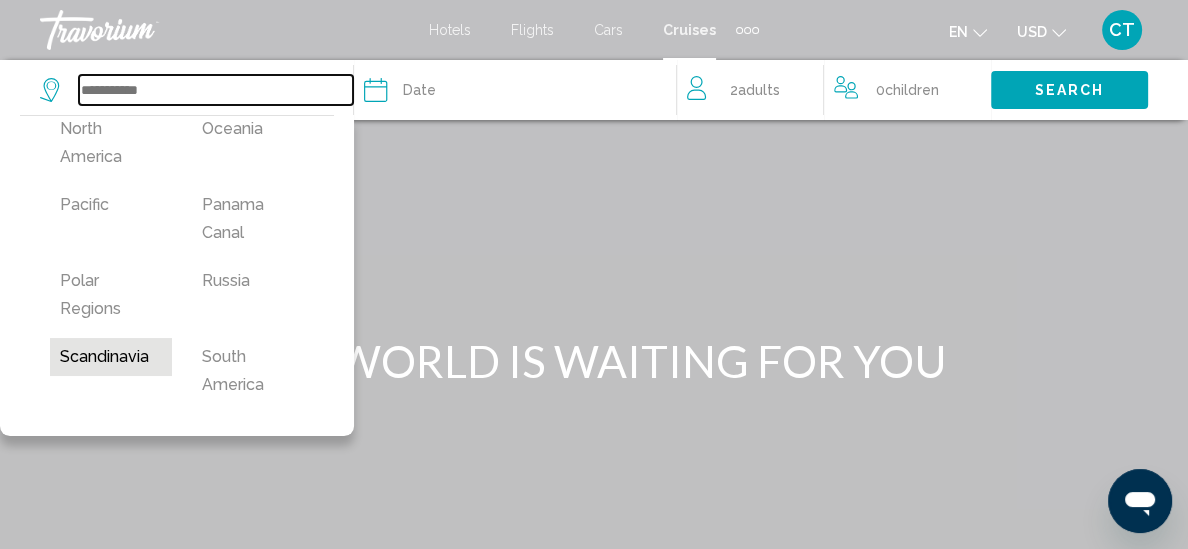 scroll, scrollTop: 795, scrollLeft: 0, axis: vertical 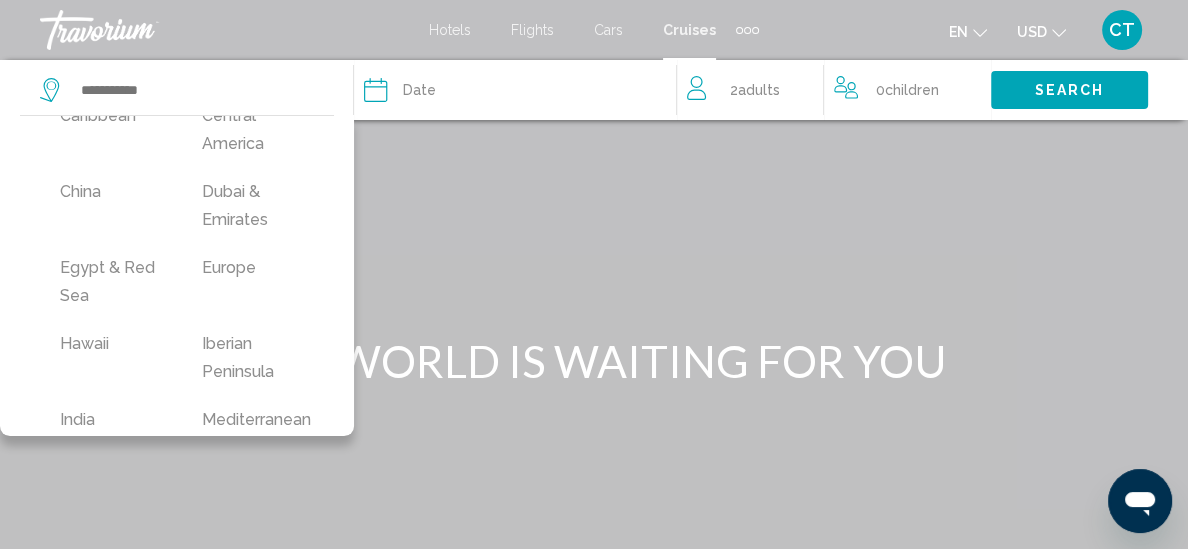 click on "Date" 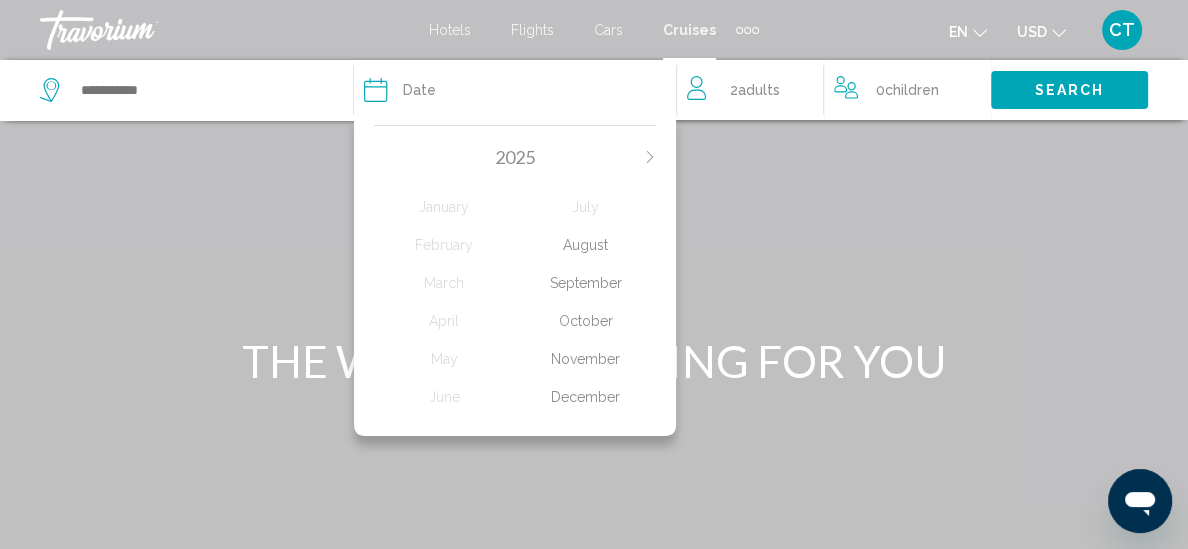click 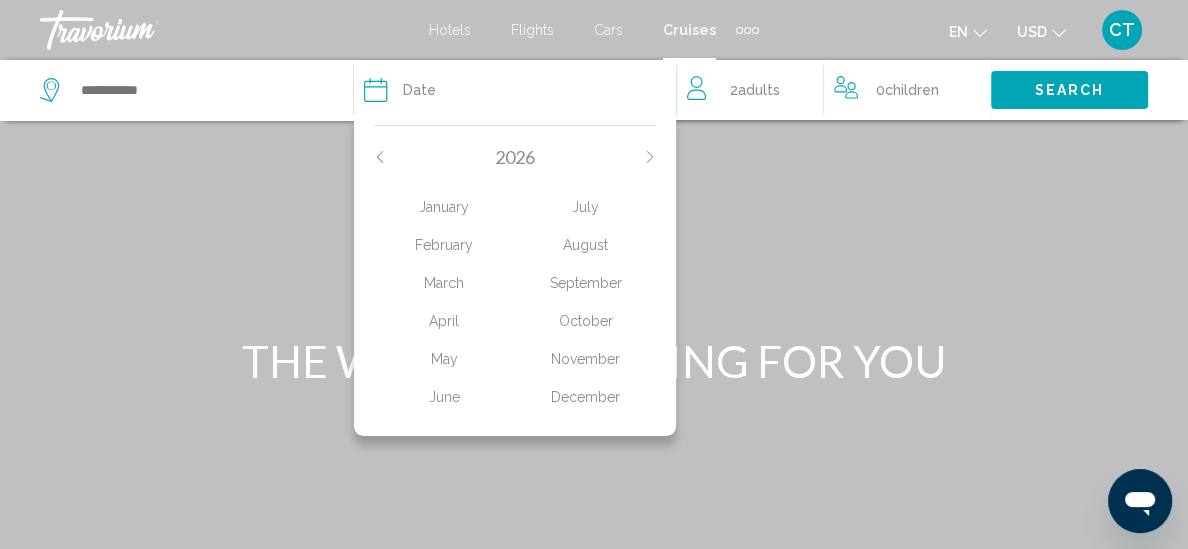 click on "January" 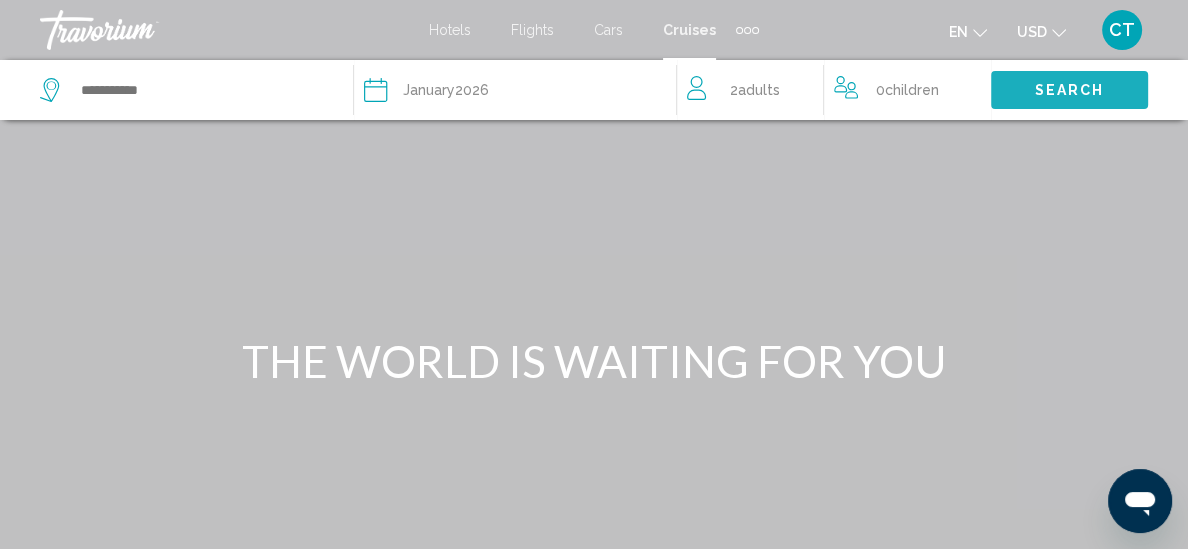 click on "Search" at bounding box center [1070, 91] 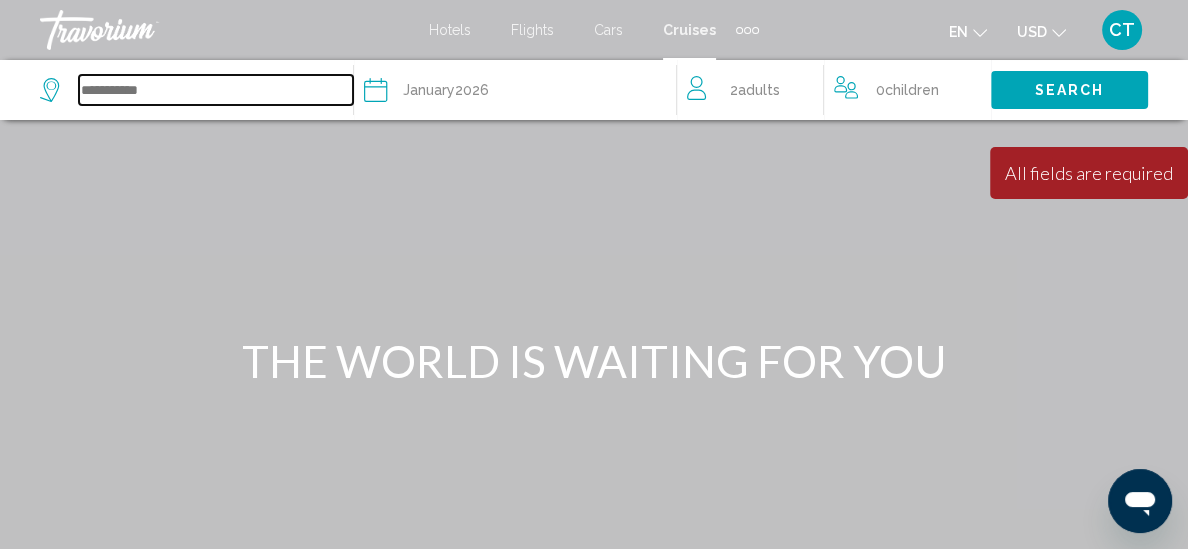 click at bounding box center (216, 90) 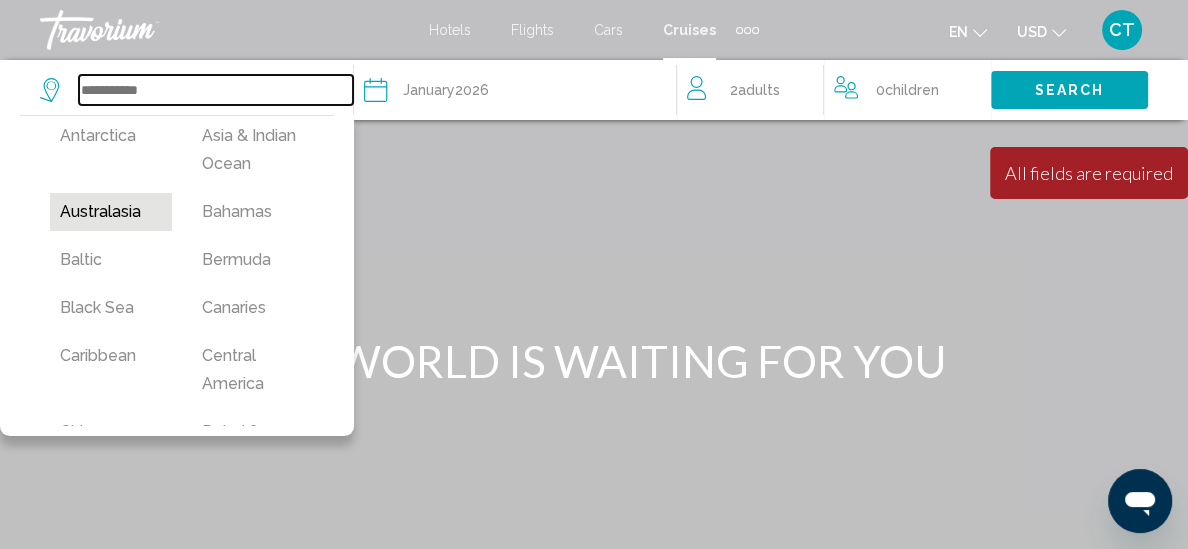 scroll, scrollTop: 67, scrollLeft: 0, axis: vertical 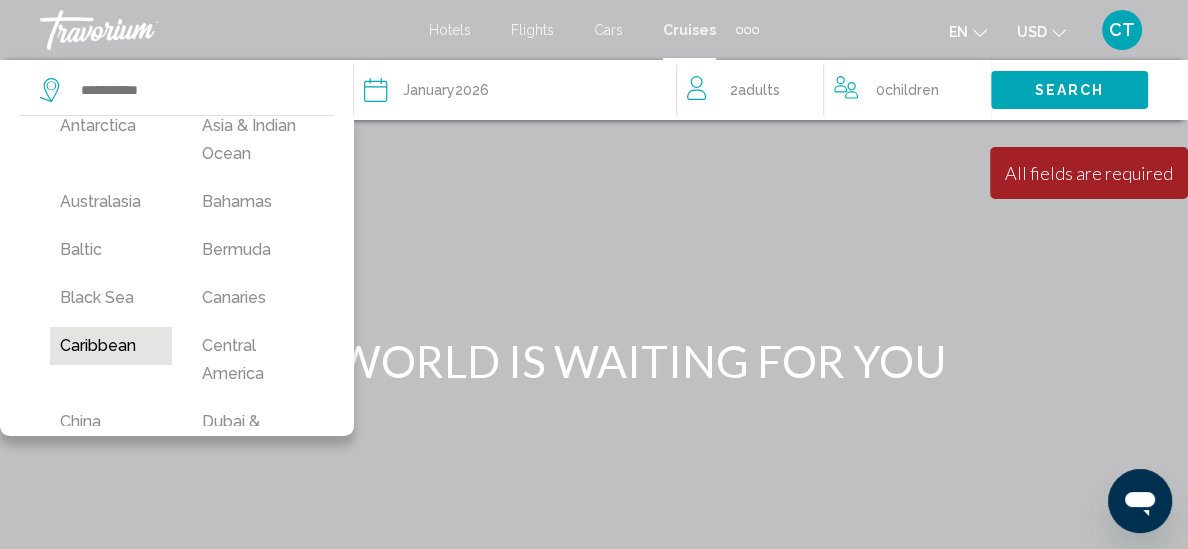click on "Caribbean" at bounding box center [111, 346] 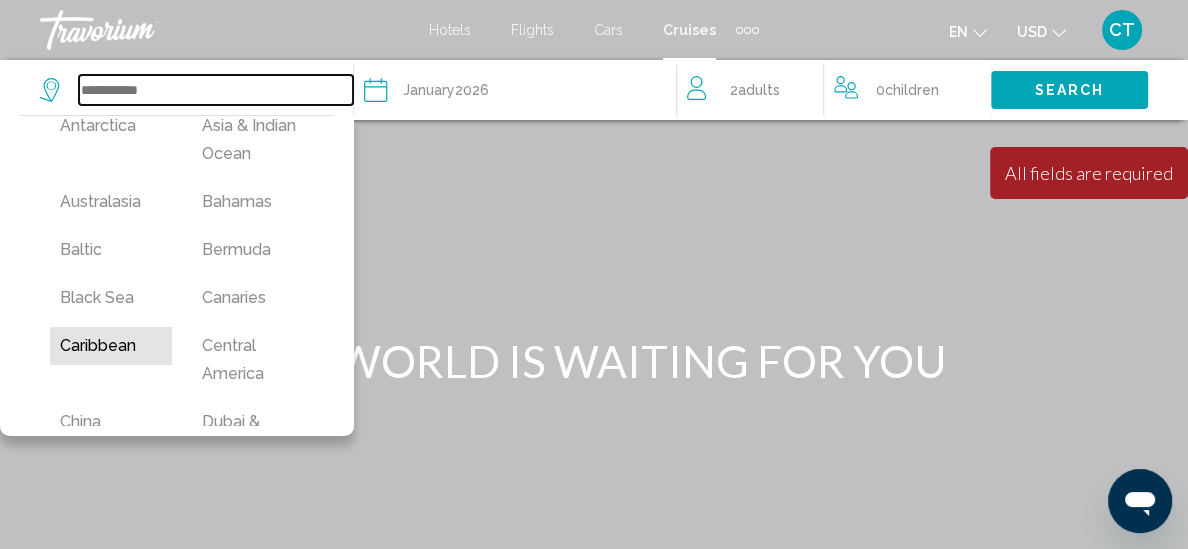 type on "*********" 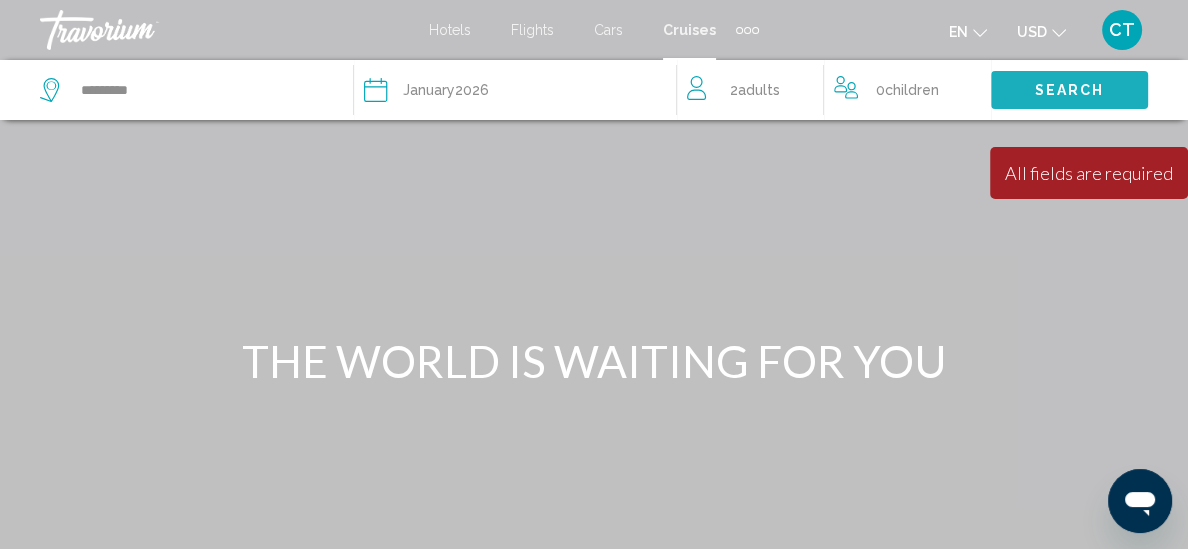 click on "Search" at bounding box center (1070, 91) 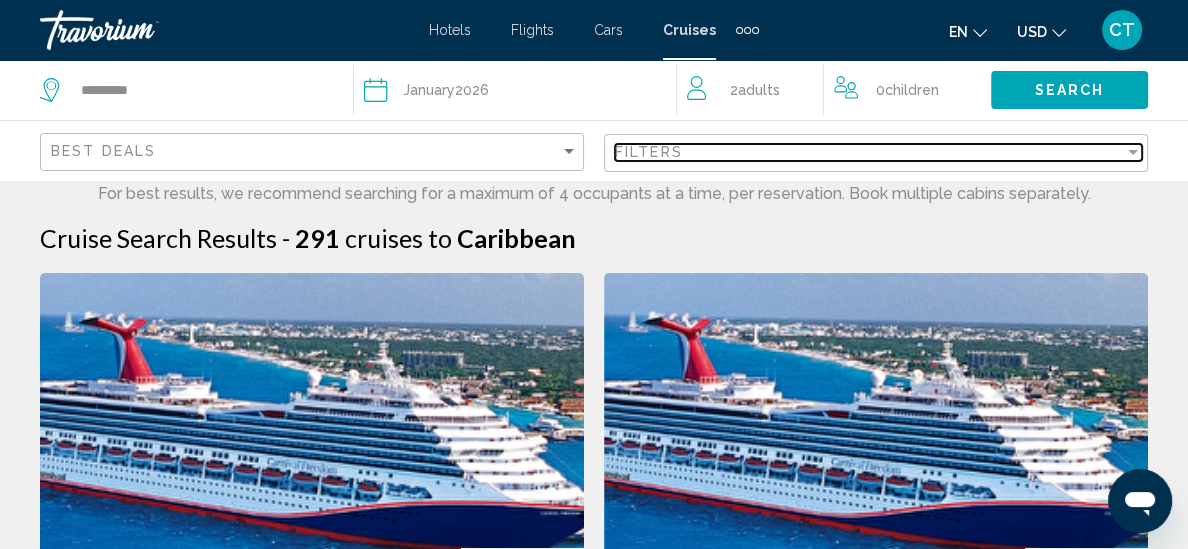 click at bounding box center (1133, 152) 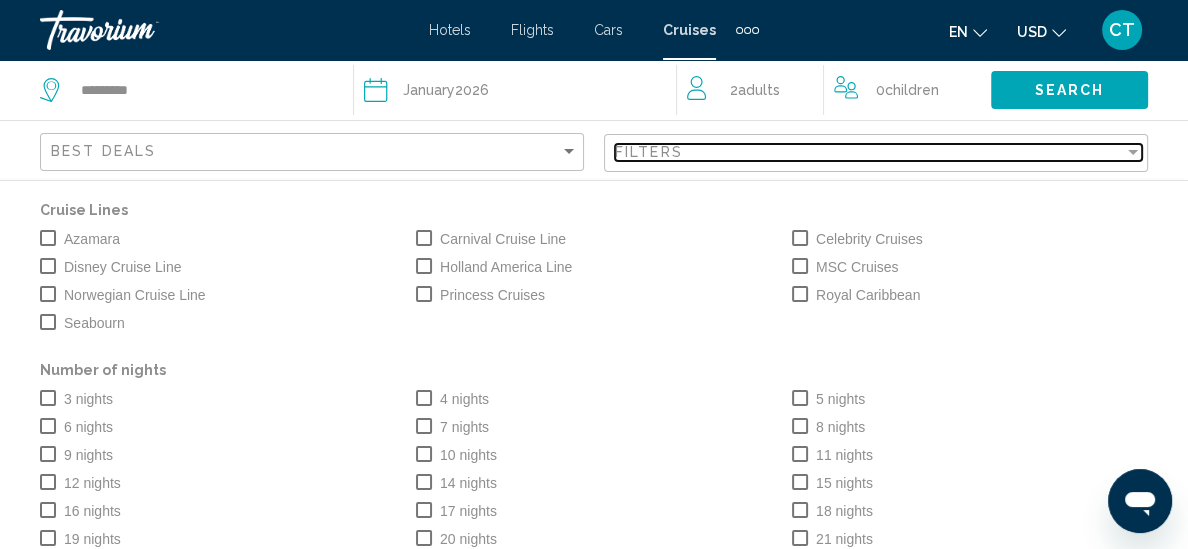 scroll, scrollTop: 0, scrollLeft: 0, axis: both 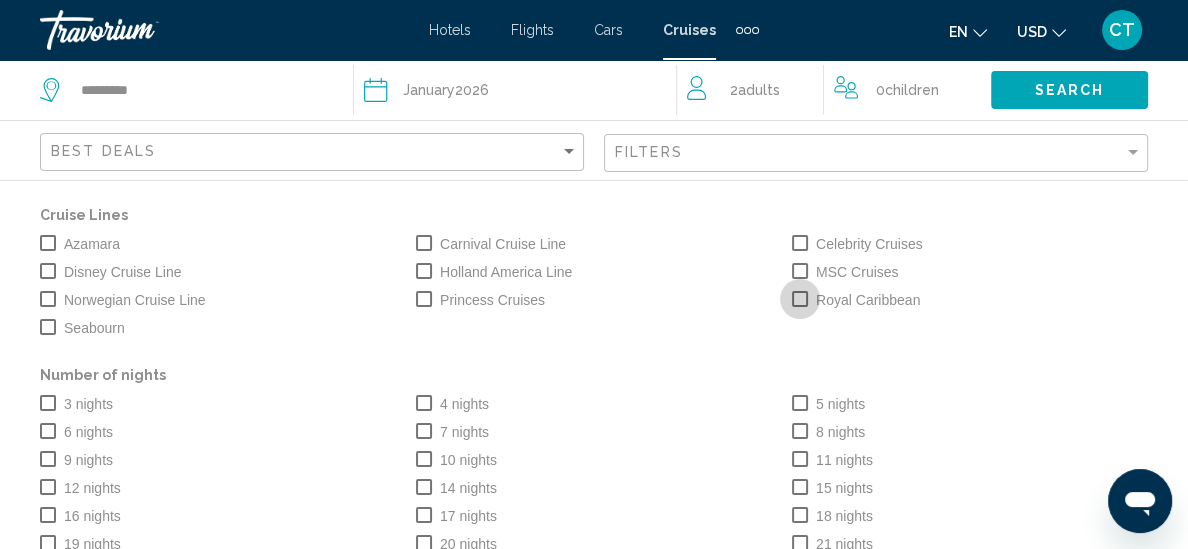 click at bounding box center (800, 299) 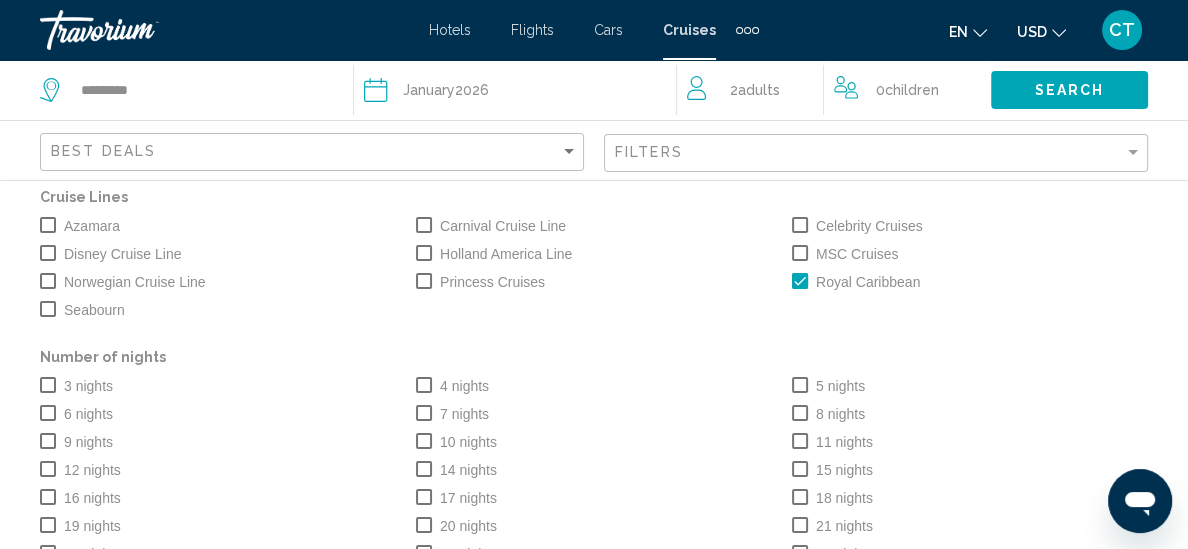 scroll, scrollTop: 46, scrollLeft: 0, axis: vertical 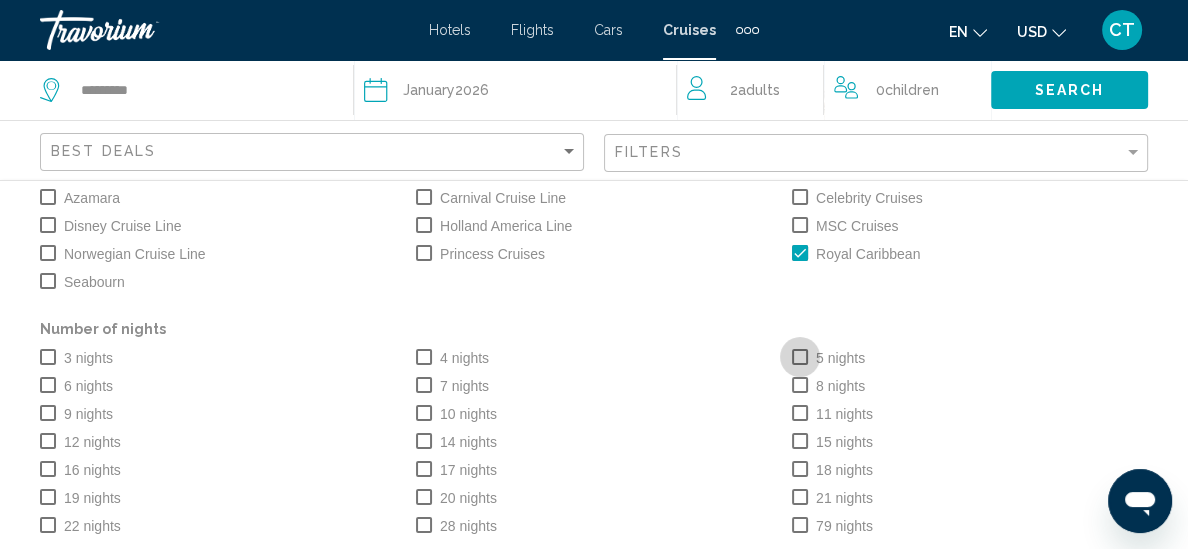 click at bounding box center (800, 357) 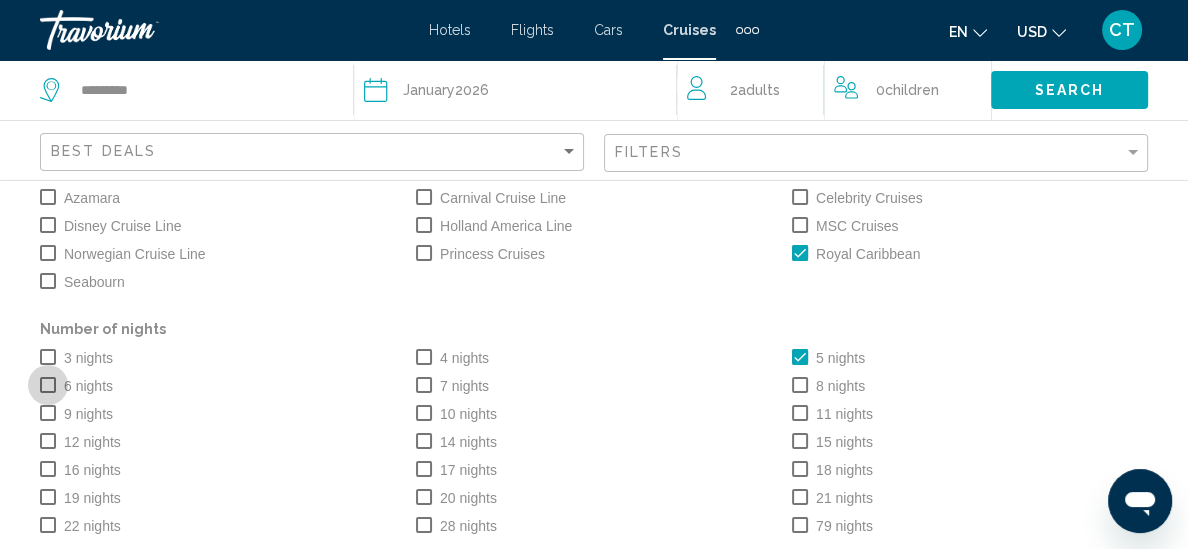 click at bounding box center [48, 385] 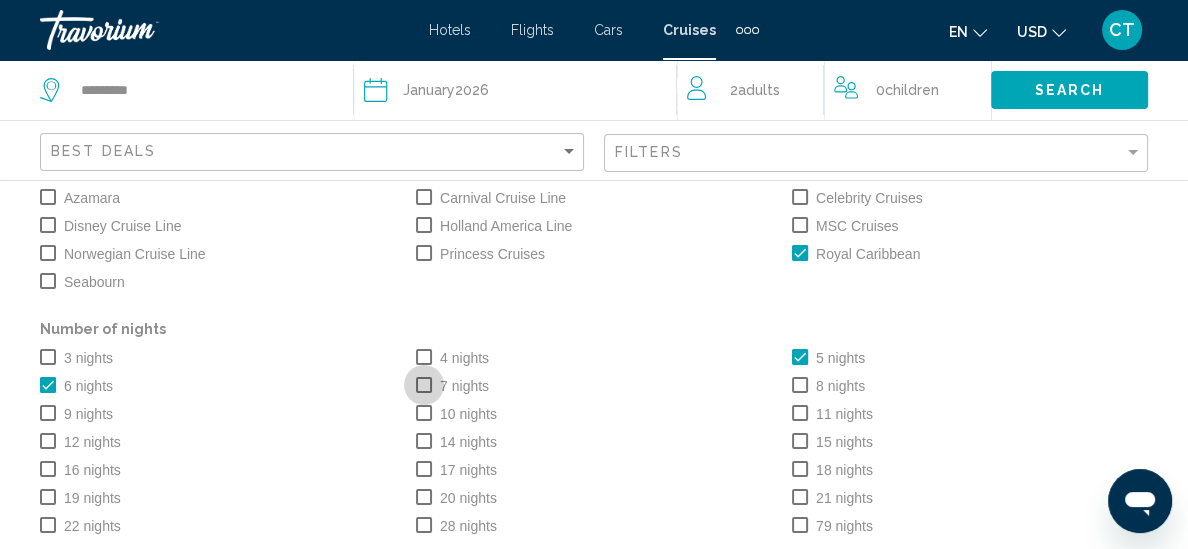 click at bounding box center [424, 385] 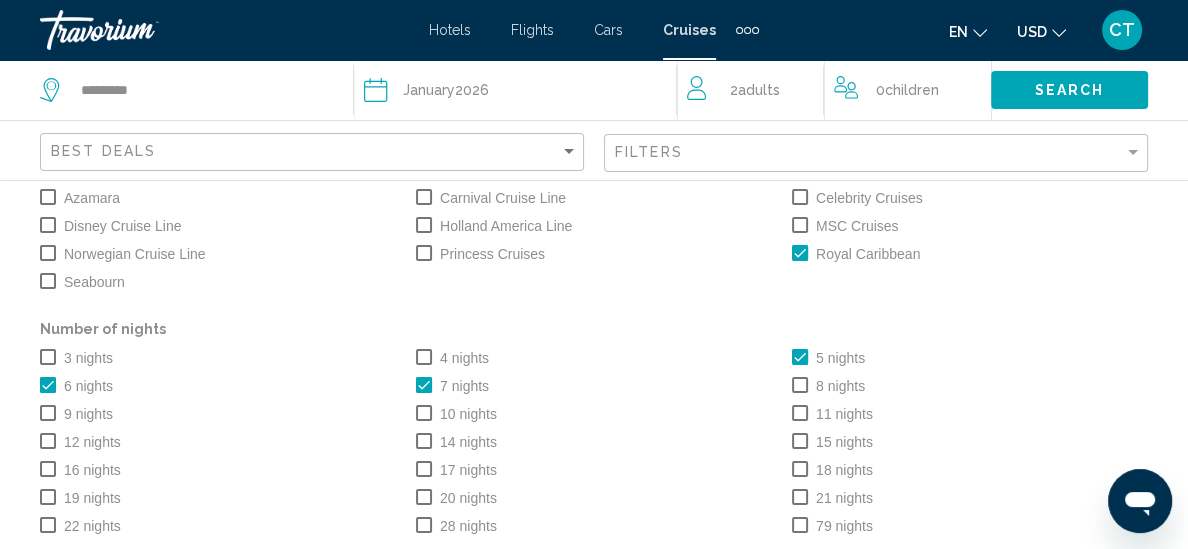 scroll, scrollTop: 606, scrollLeft: 0, axis: vertical 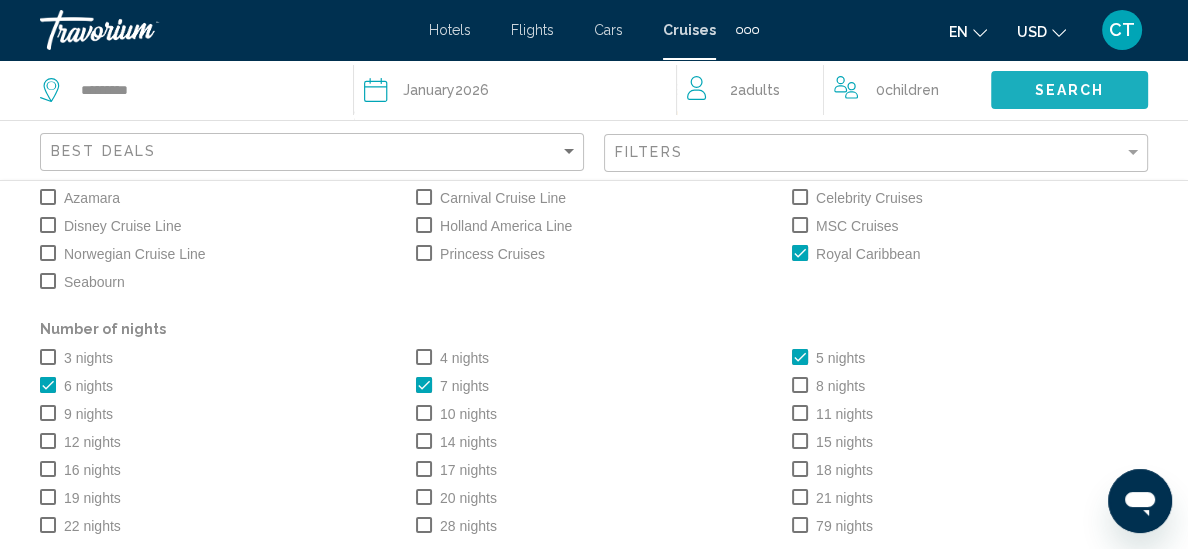 click on "Search" 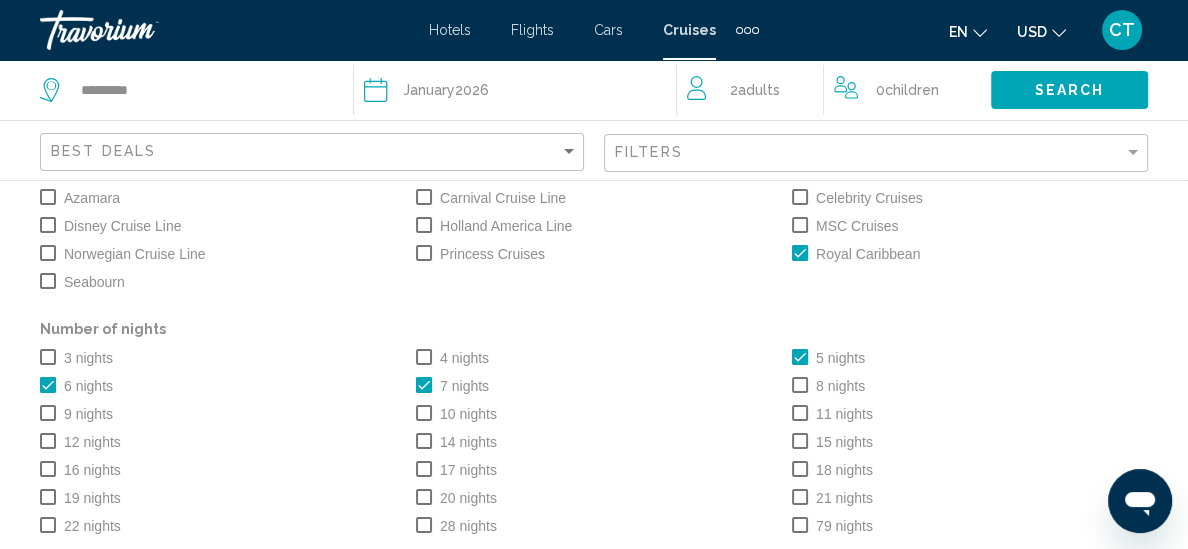 click on "Search" 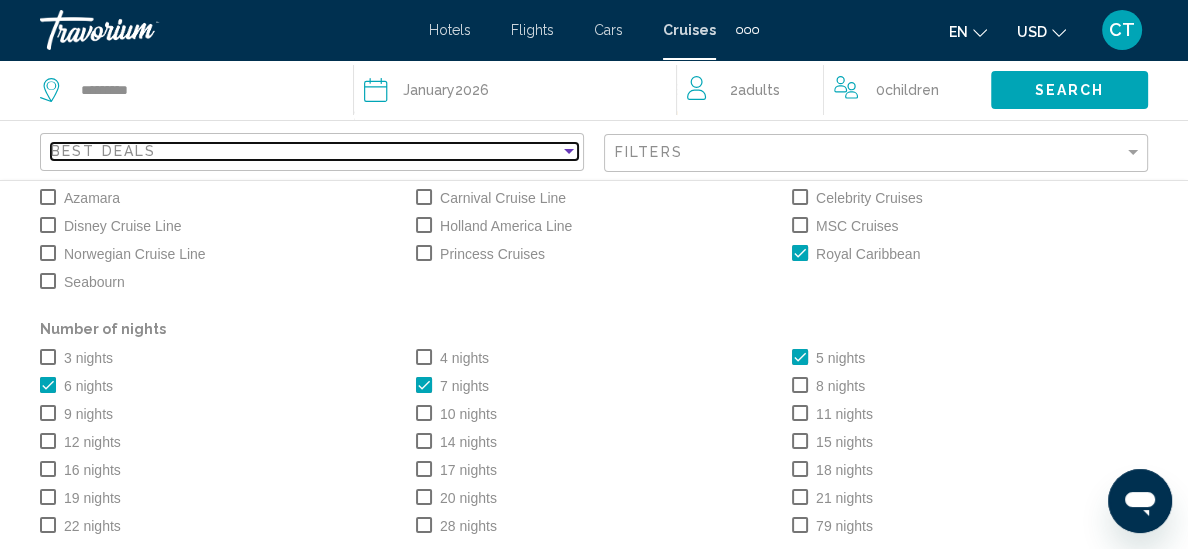 click at bounding box center (569, 151) 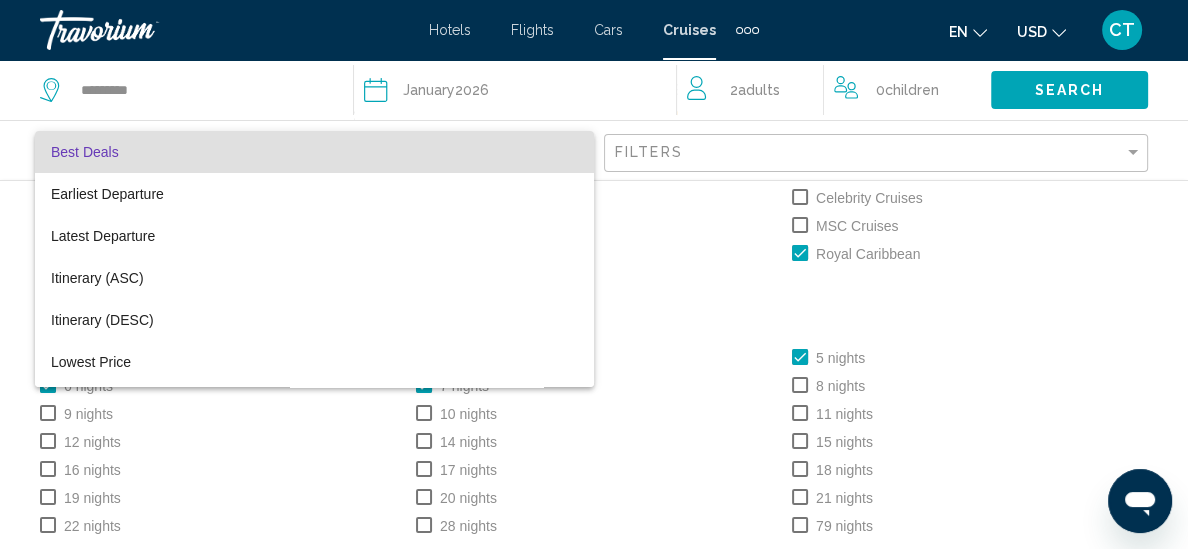 click at bounding box center (594, 274) 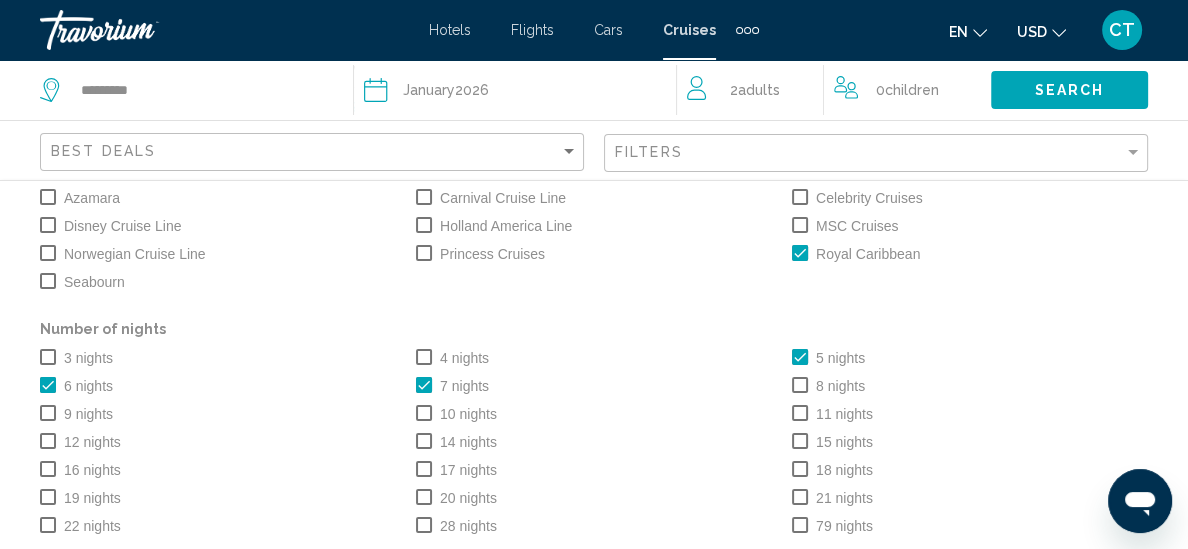 scroll, scrollTop: 918, scrollLeft: 0, axis: vertical 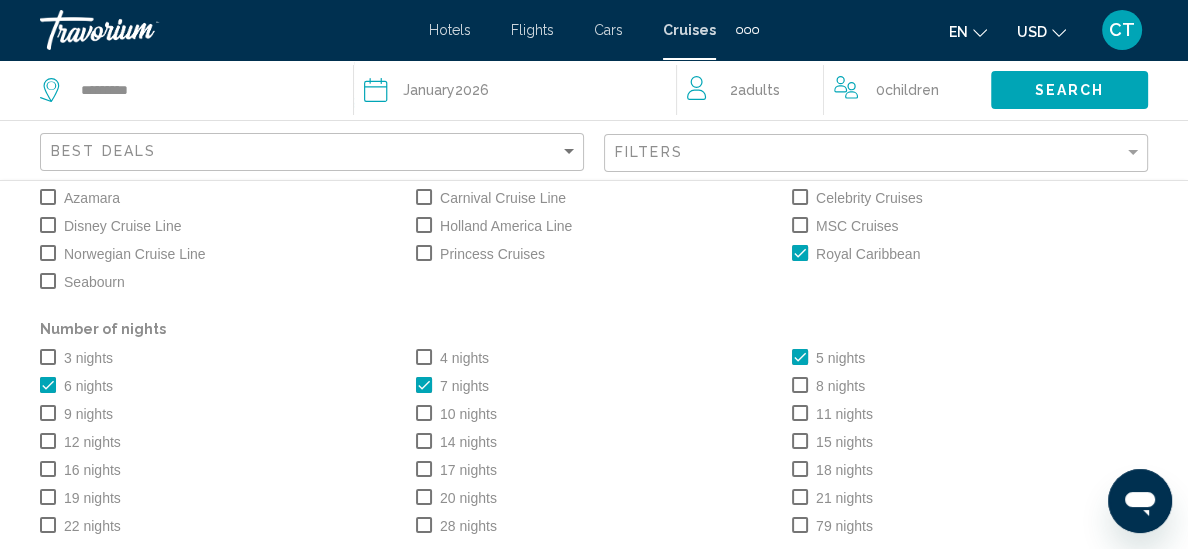 click on "Search" 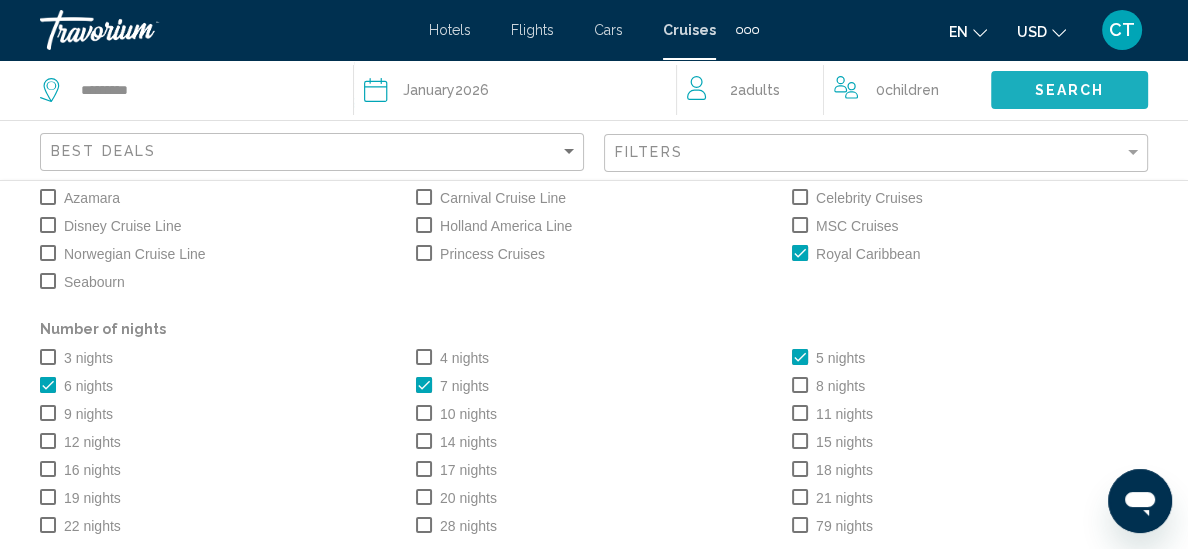 click on "Search" 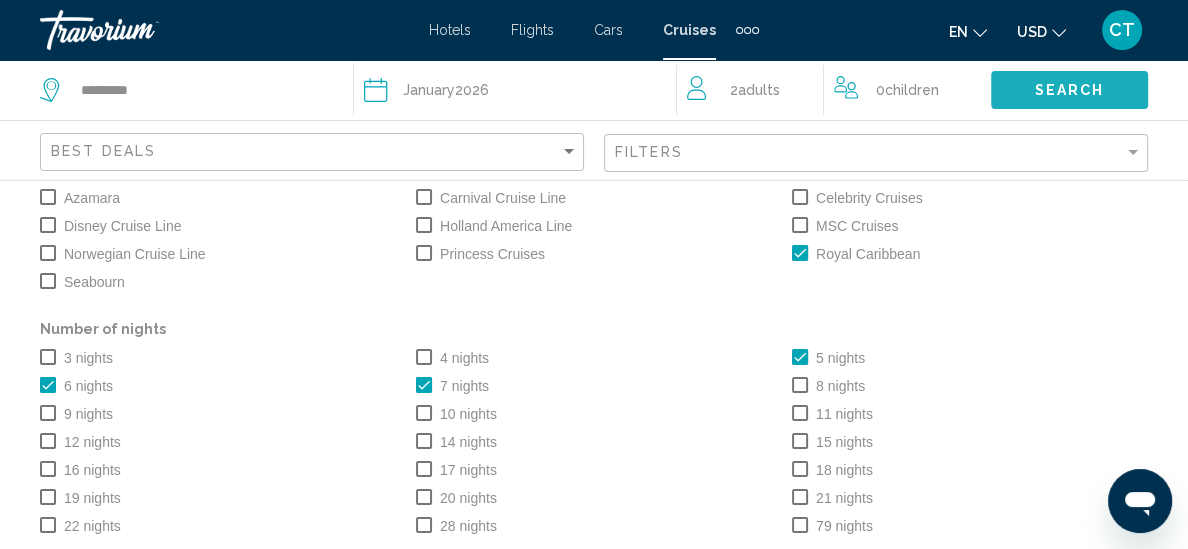click on "Search" 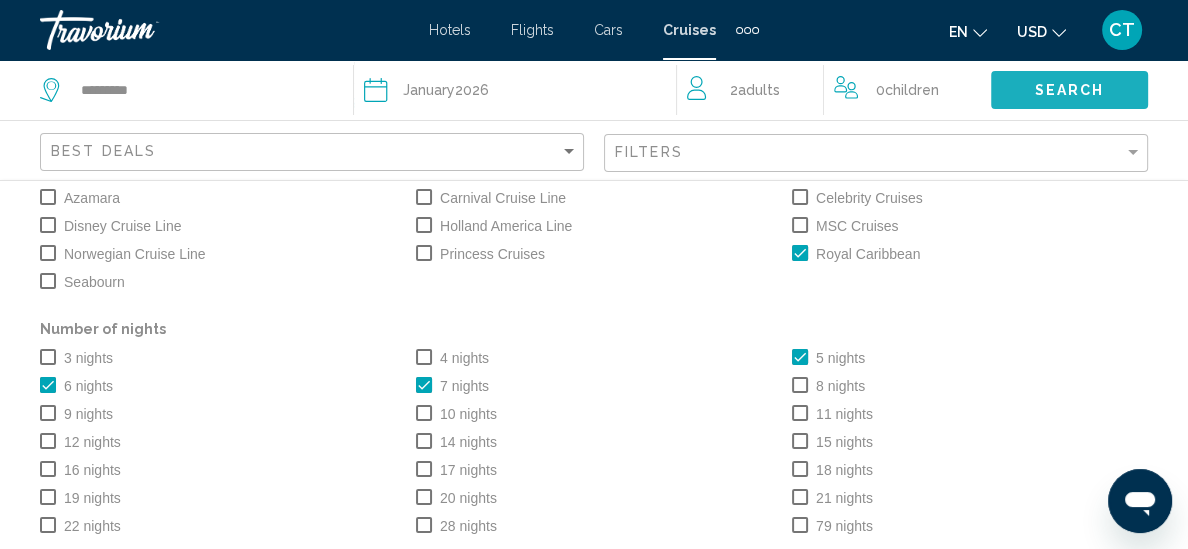 click on "Search" 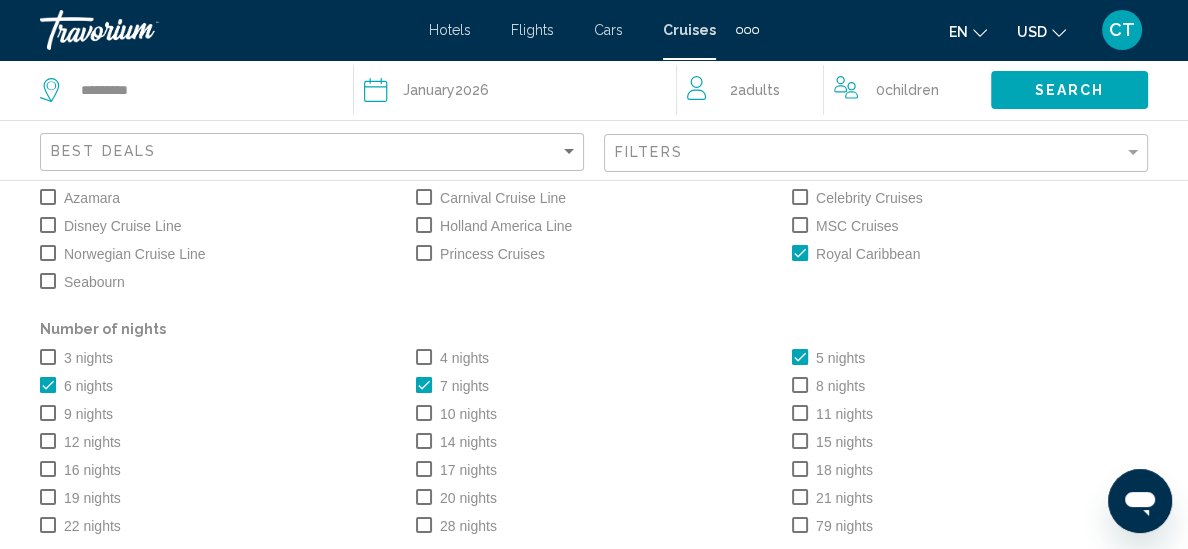 scroll, scrollTop: 1113, scrollLeft: 0, axis: vertical 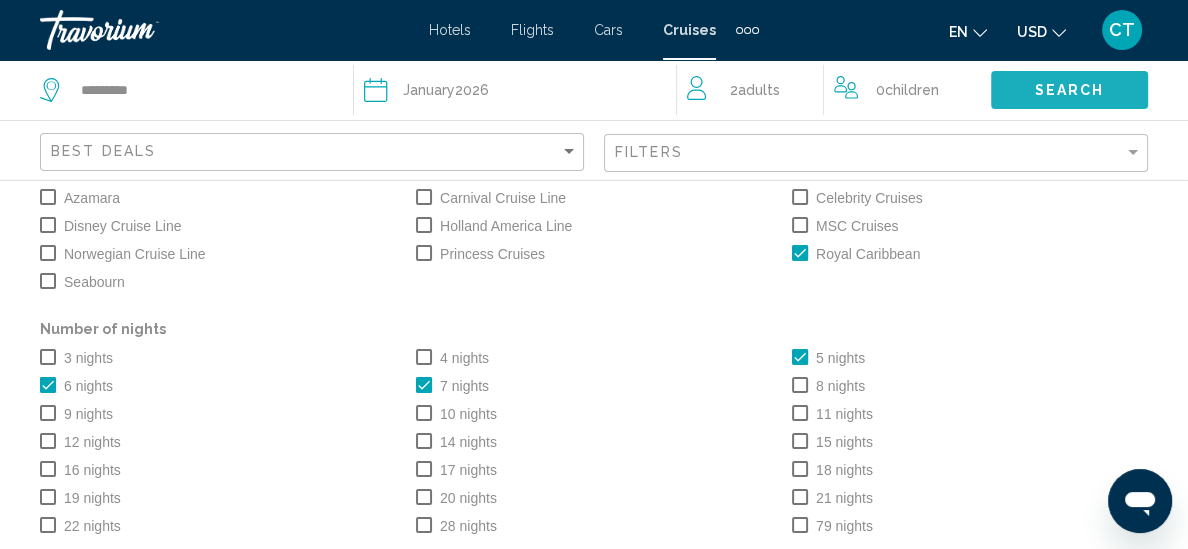 click on "Search" 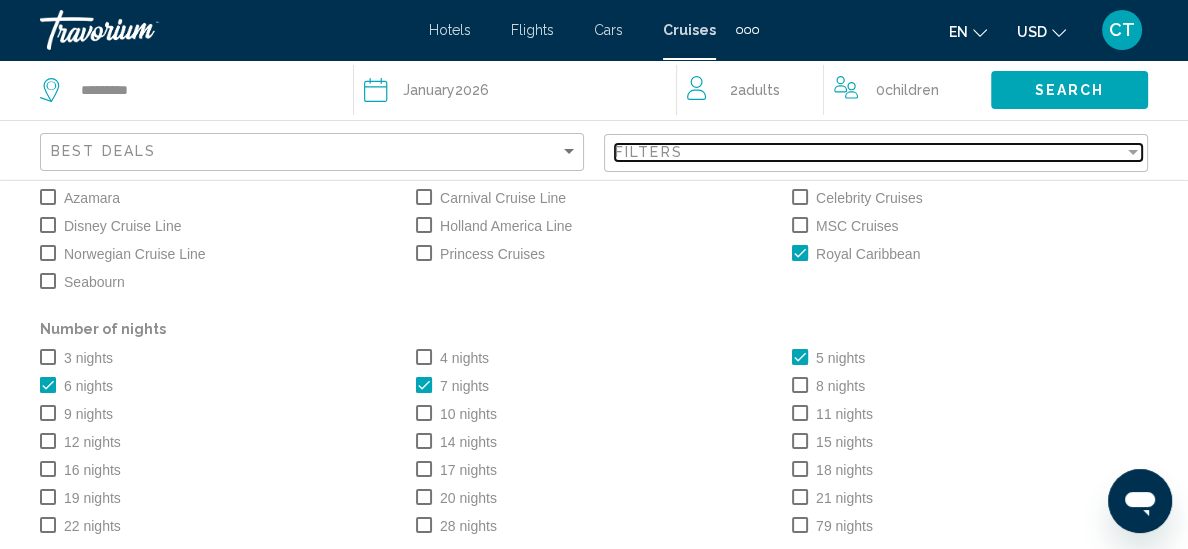 drag, startPoint x: 1128, startPoint y: 150, endPoint x: 1133, endPoint y: 140, distance: 11.18034 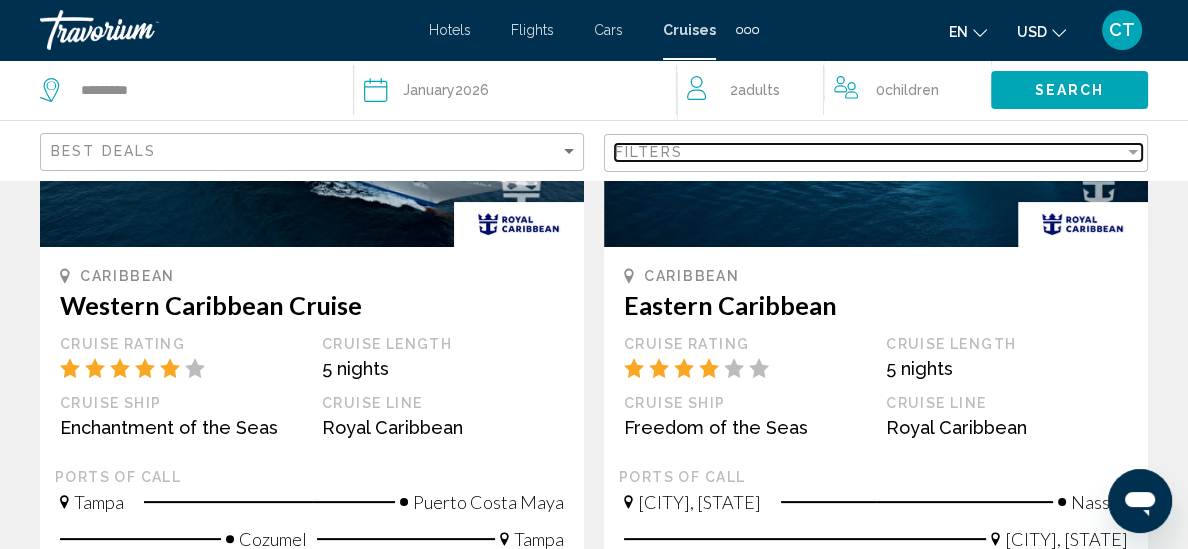 scroll, scrollTop: 0, scrollLeft: 0, axis: both 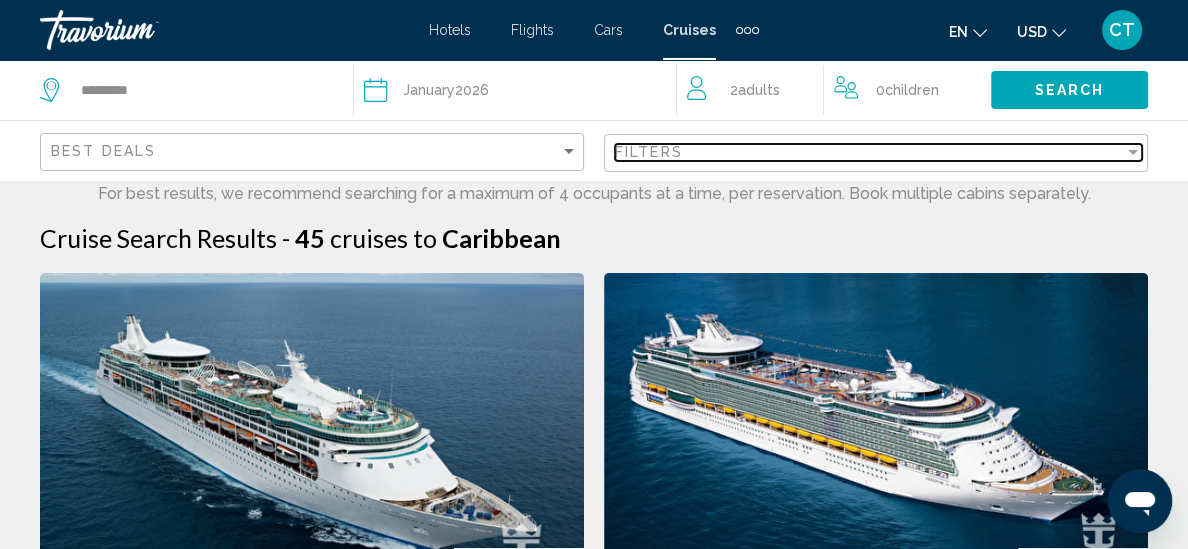 click at bounding box center (1133, 152) 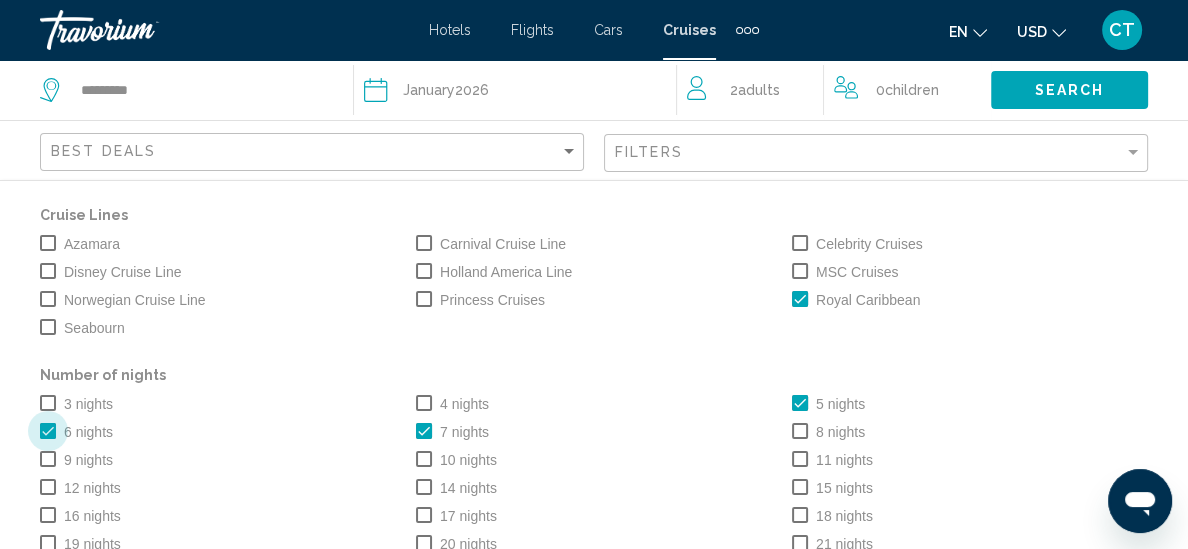 click at bounding box center [48, 431] 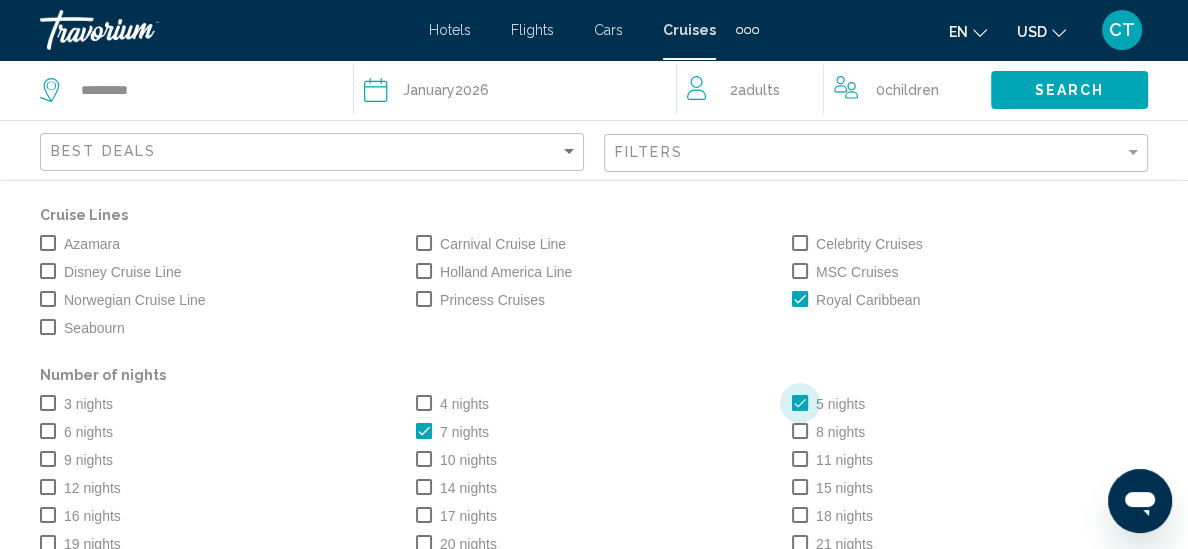 click at bounding box center [800, 403] 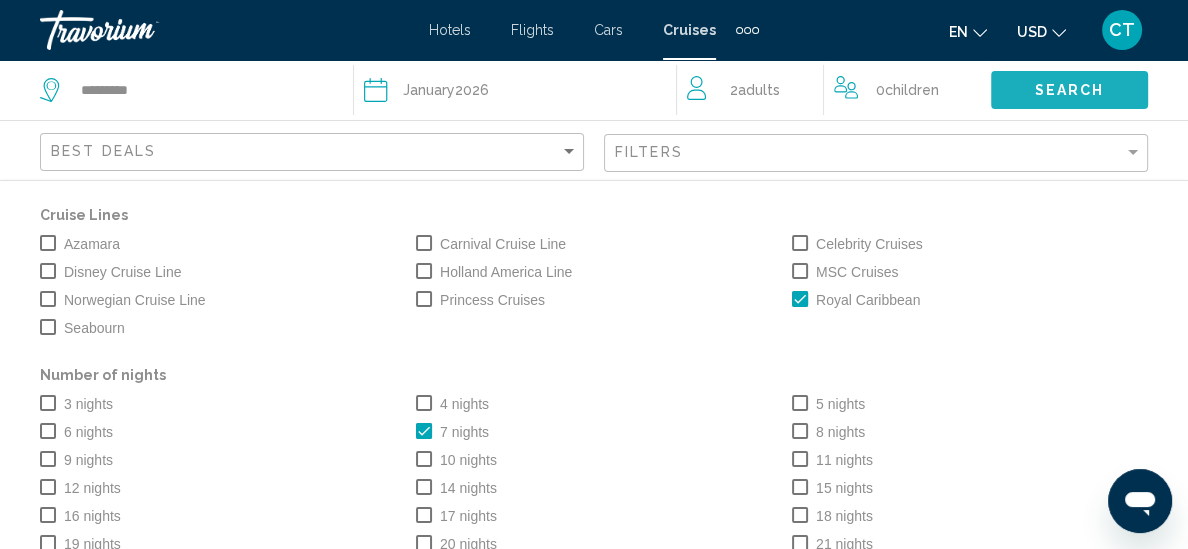 click on "Search" 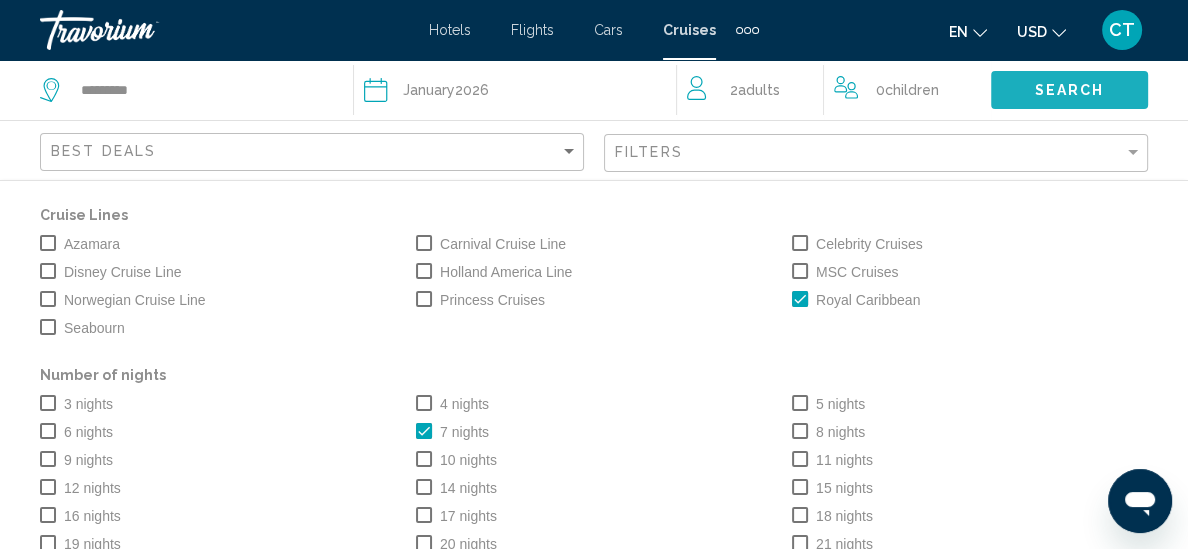 click on "Search" 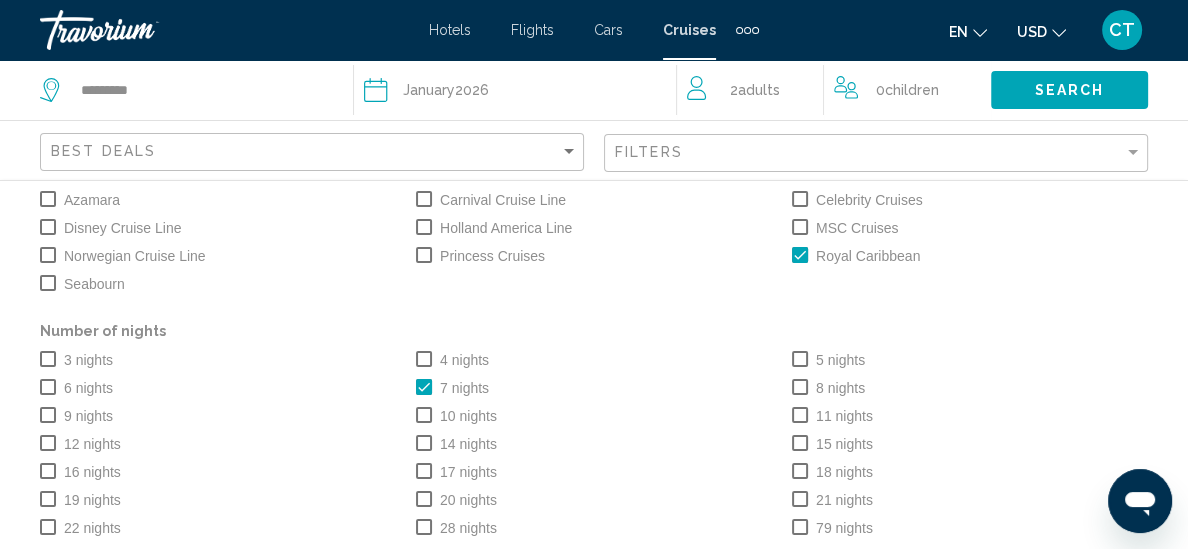 scroll, scrollTop: 46, scrollLeft: 0, axis: vertical 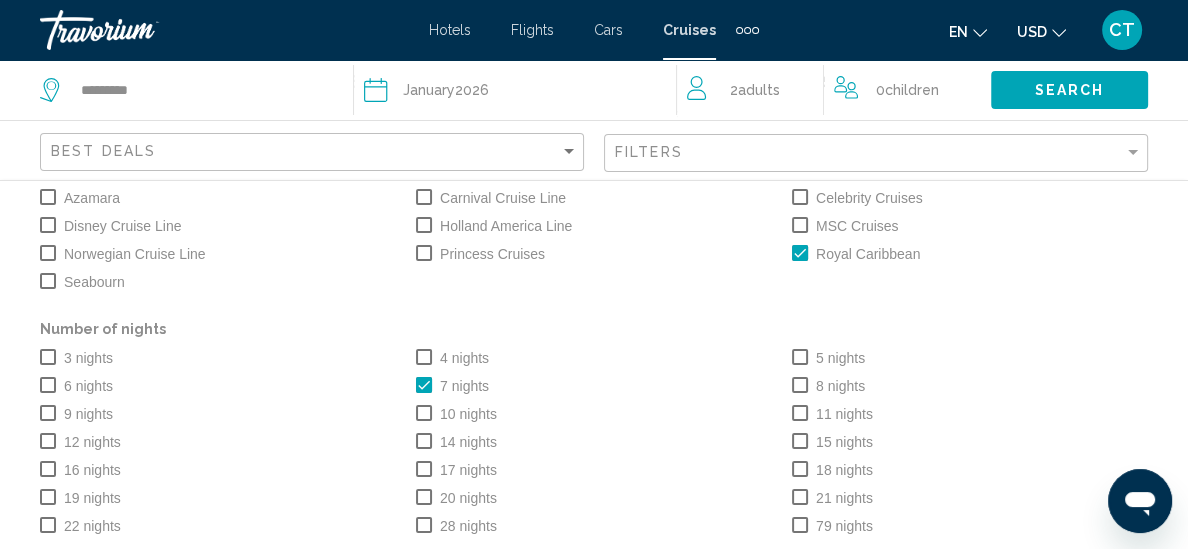 click on "Search" 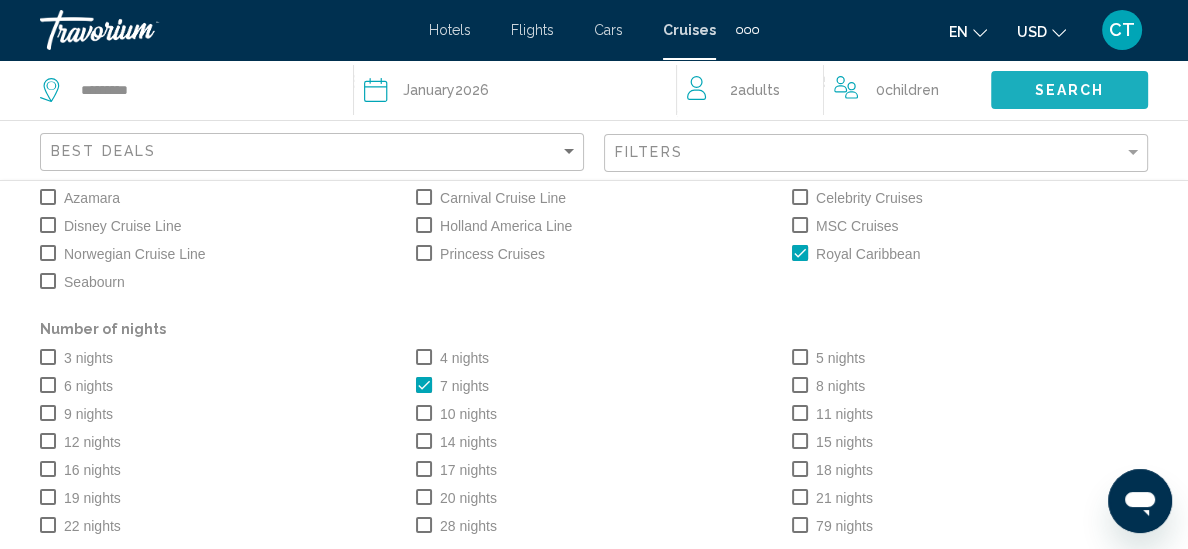 click on "Search" 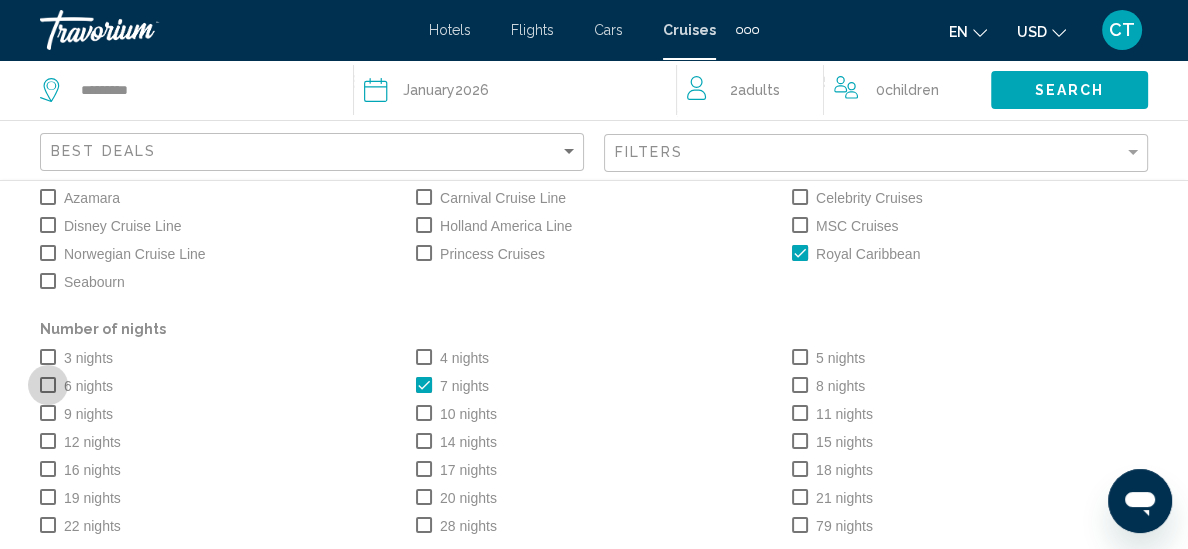click at bounding box center [48, 385] 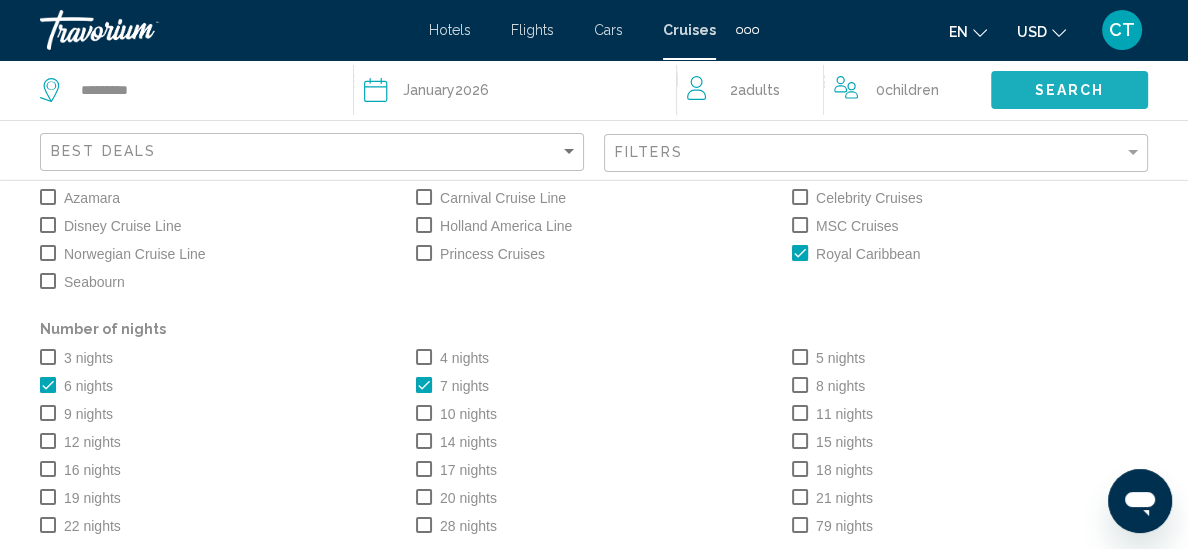 click on "Search" 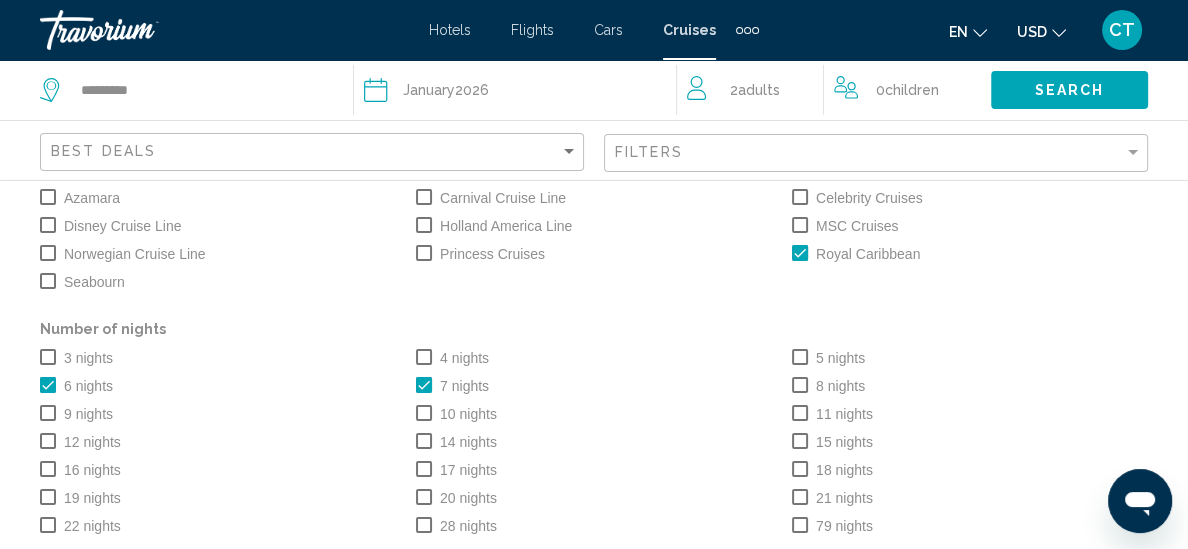 scroll, scrollTop: 913, scrollLeft: 0, axis: vertical 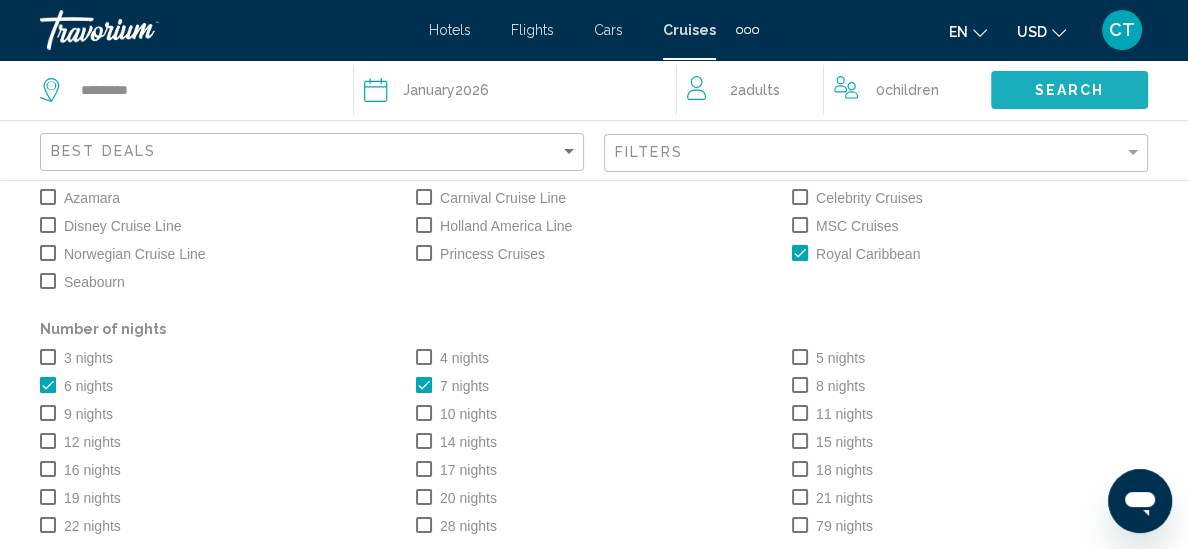 click on "Search" 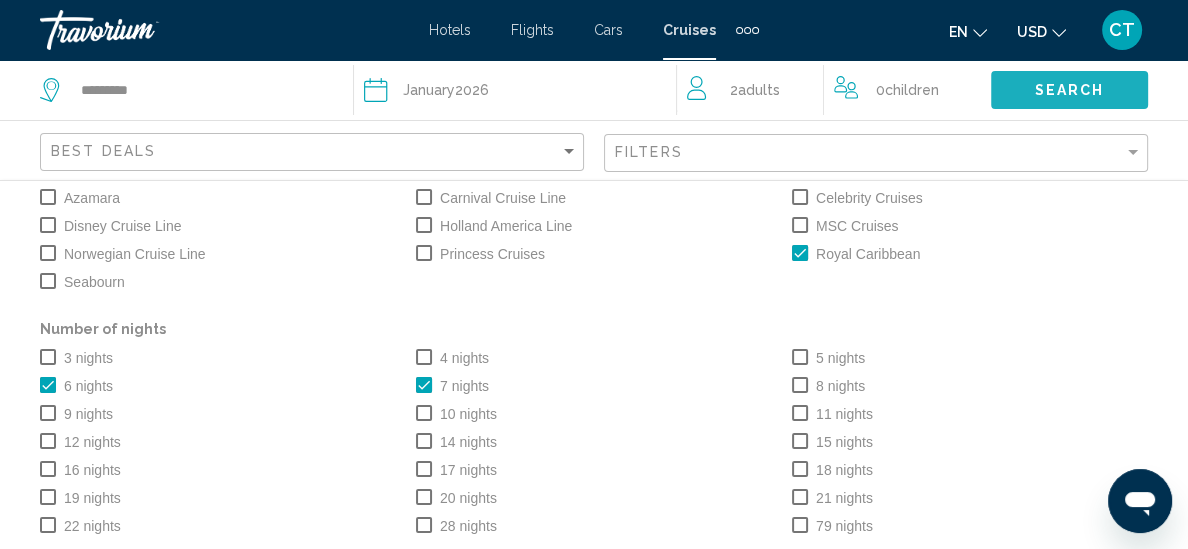 click on "Search" 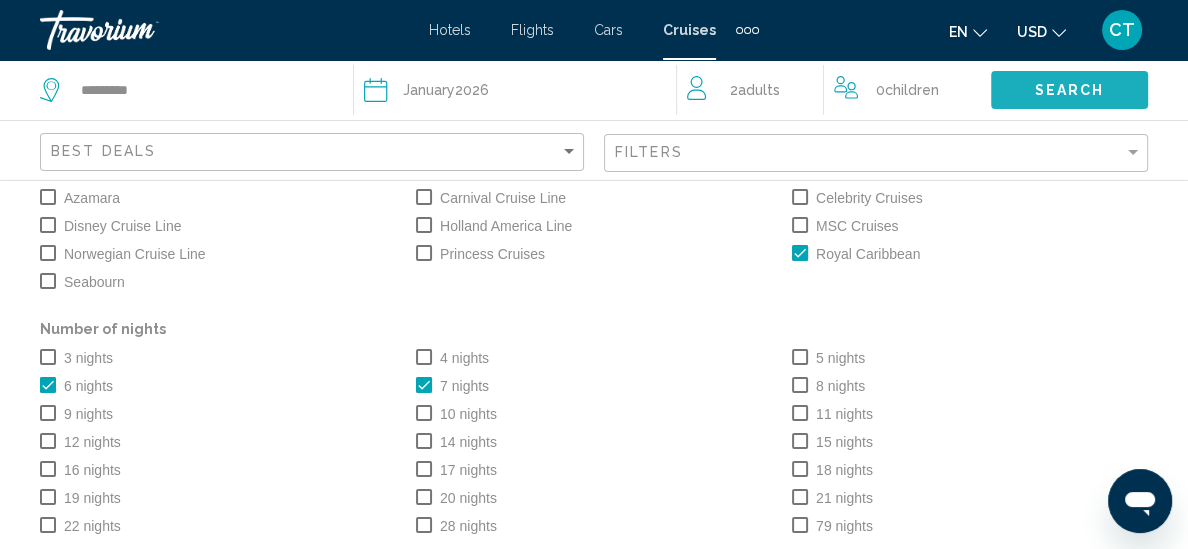 click on "Search" 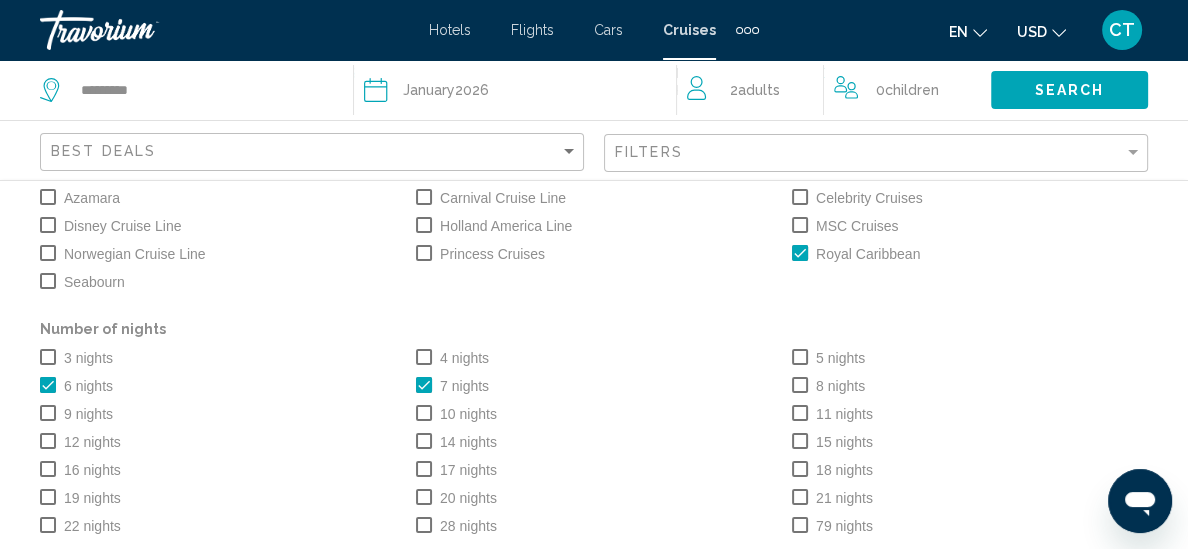 scroll, scrollTop: 1968, scrollLeft: 0, axis: vertical 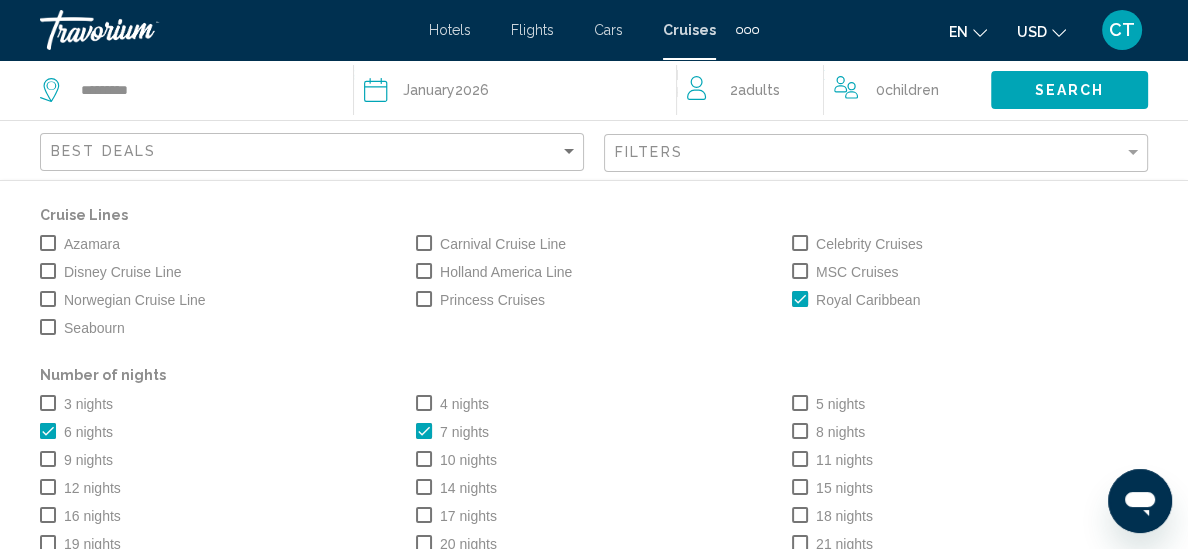 click on "Search" 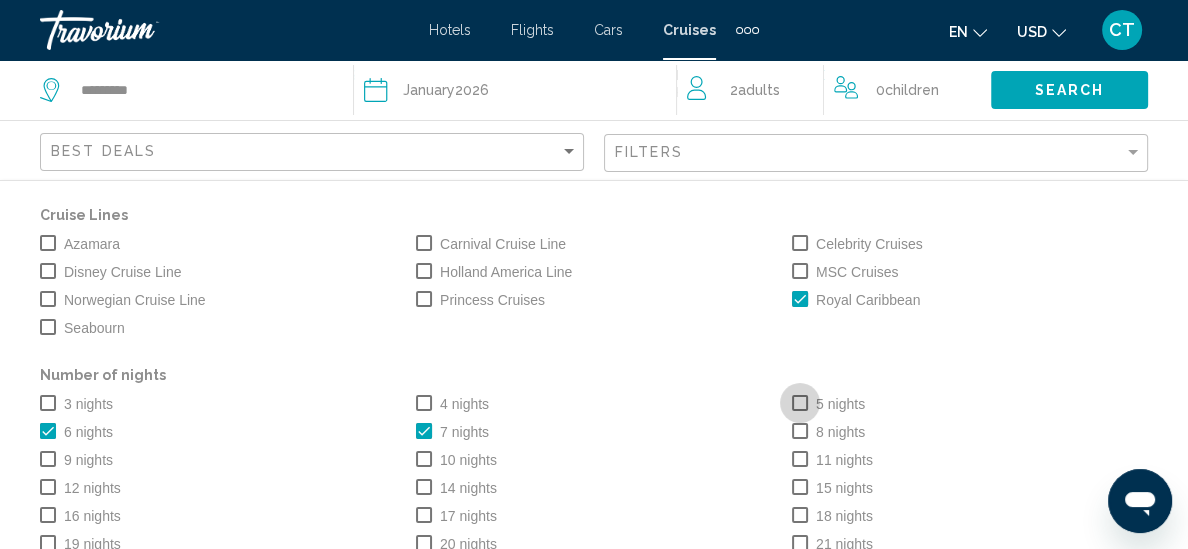 click at bounding box center [800, 403] 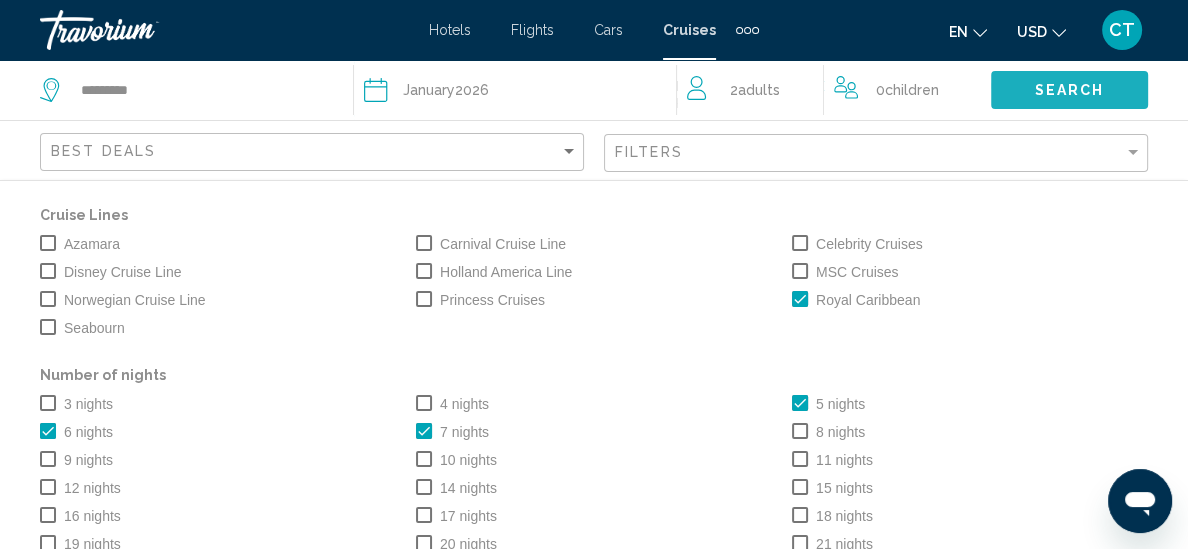 click on "Search" 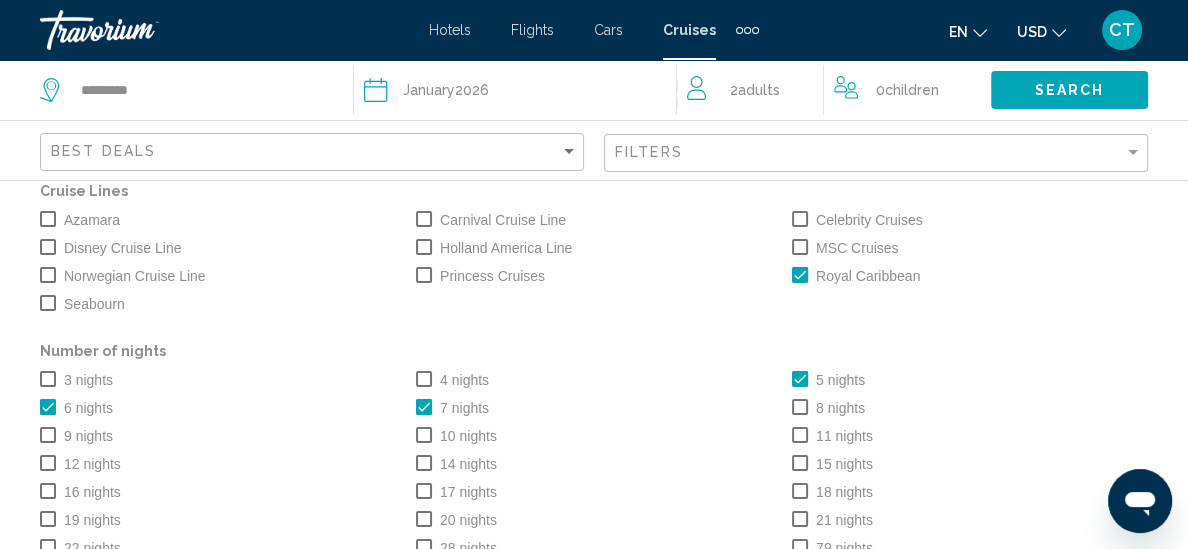 scroll, scrollTop: 46, scrollLeft: 0, axis: vertical 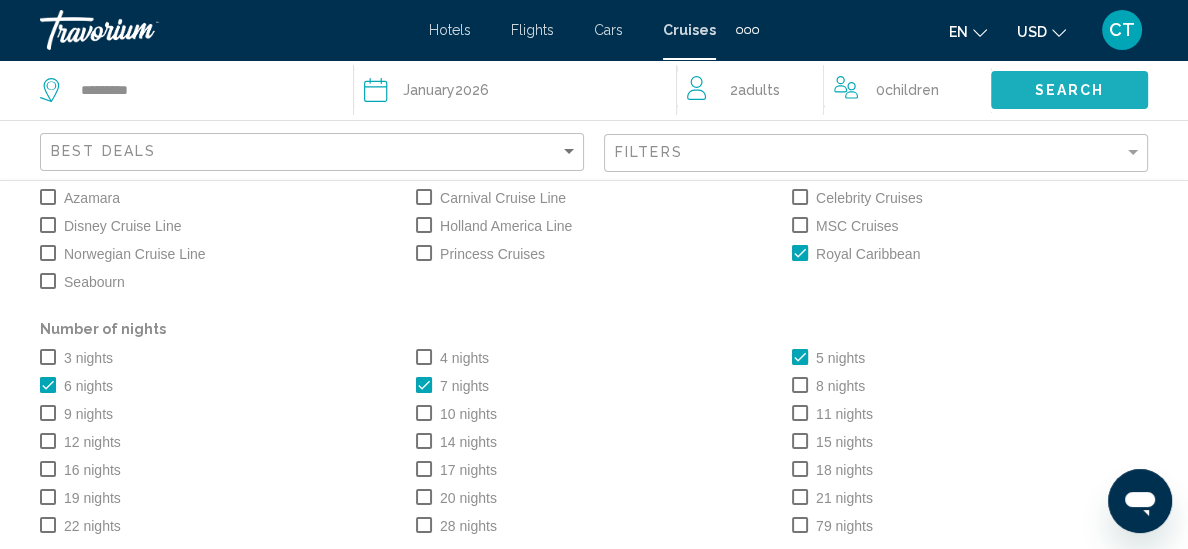click on "Search" 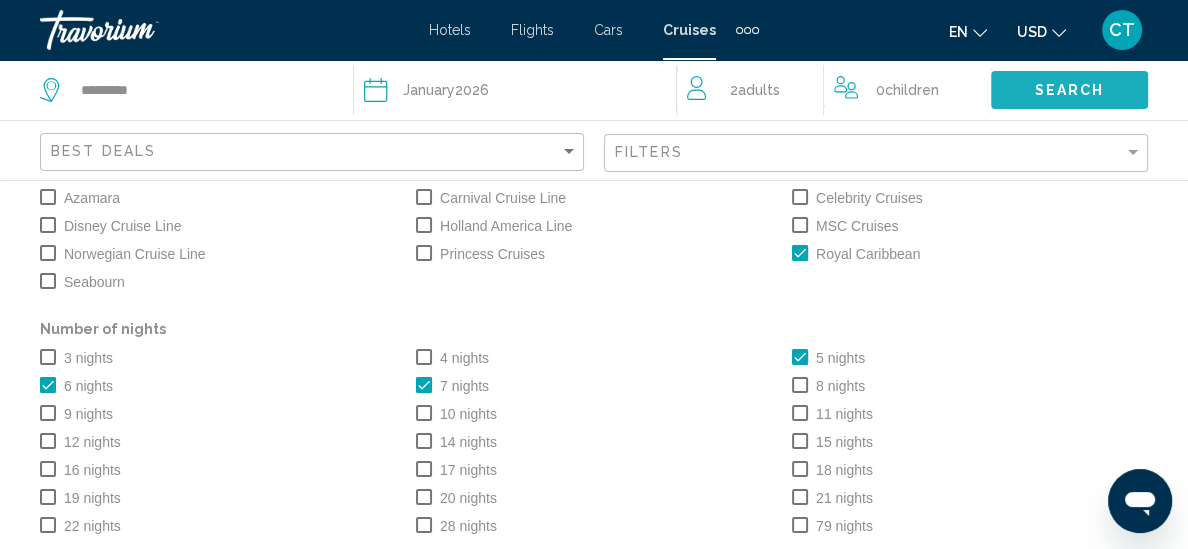 click on "Search" 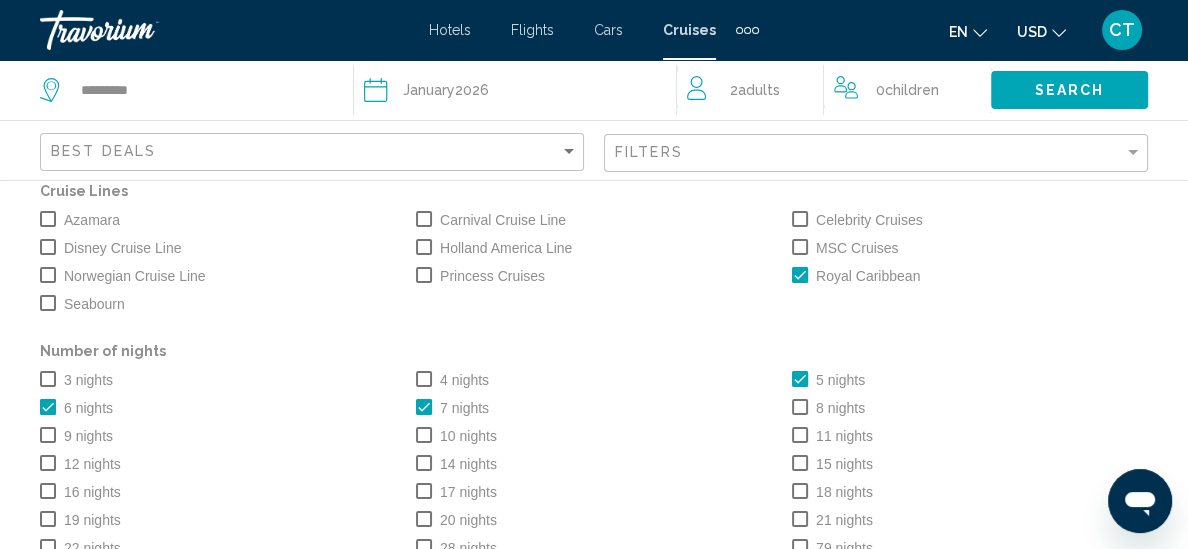 scroll, scrollTop: 0, scrollLeft: 0, axis: both 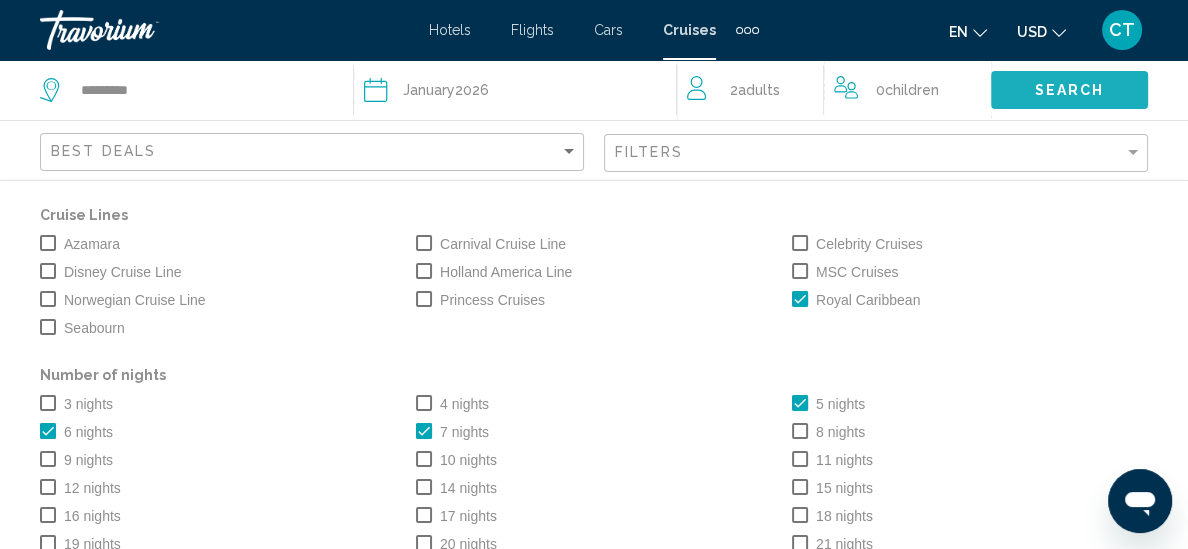 click on "Search" 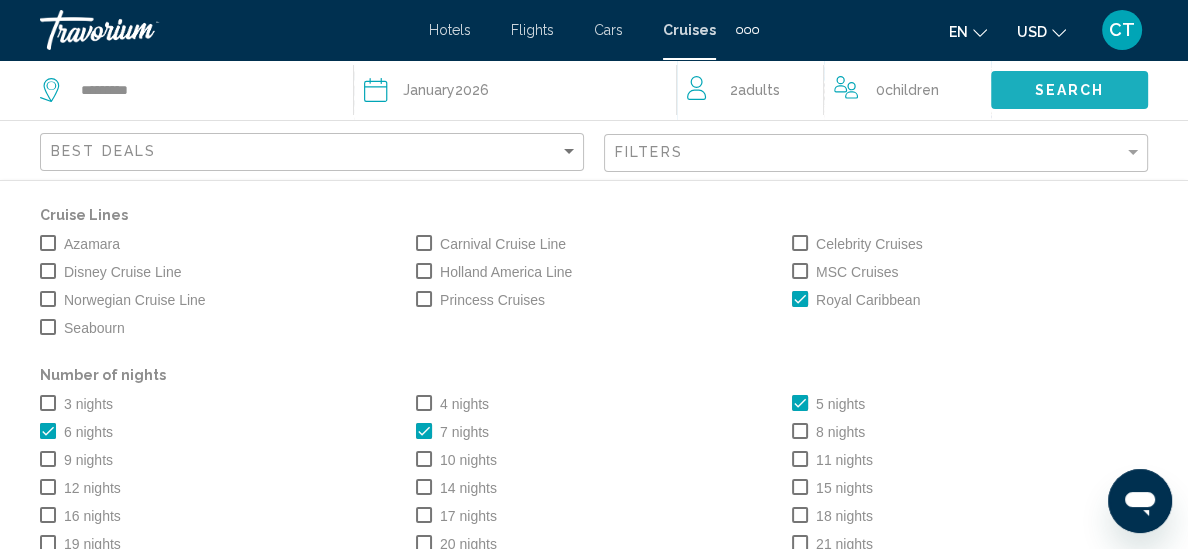 click on "Search" 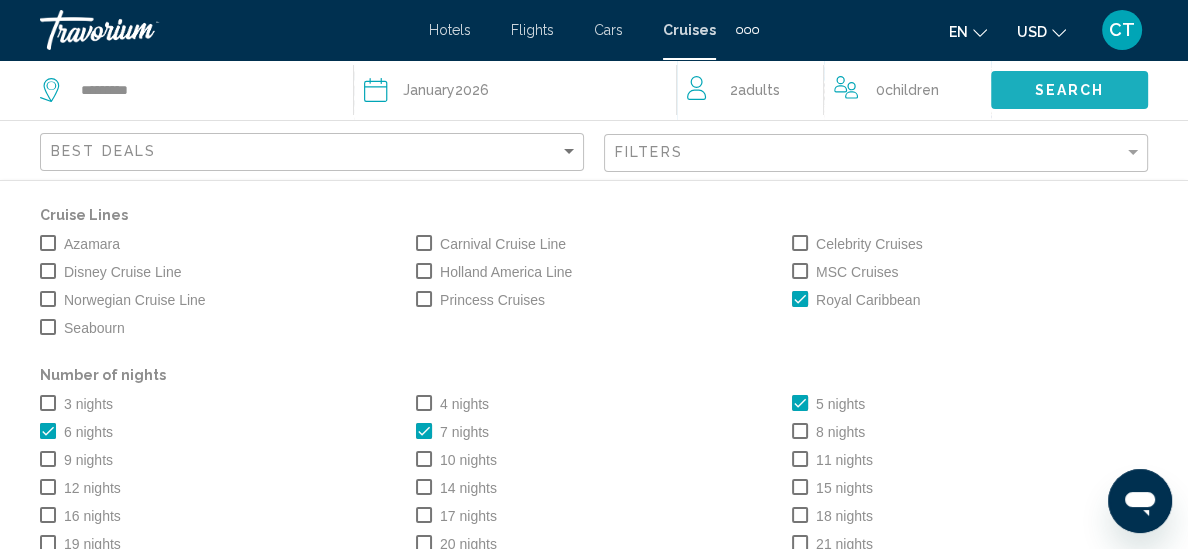 click on "Search" 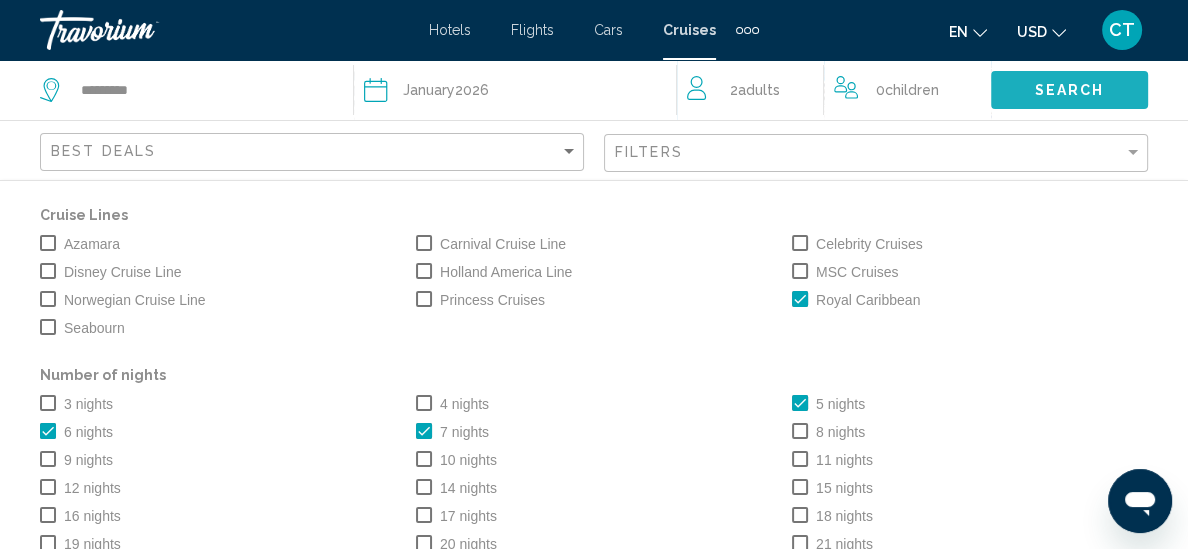 click on "Search" 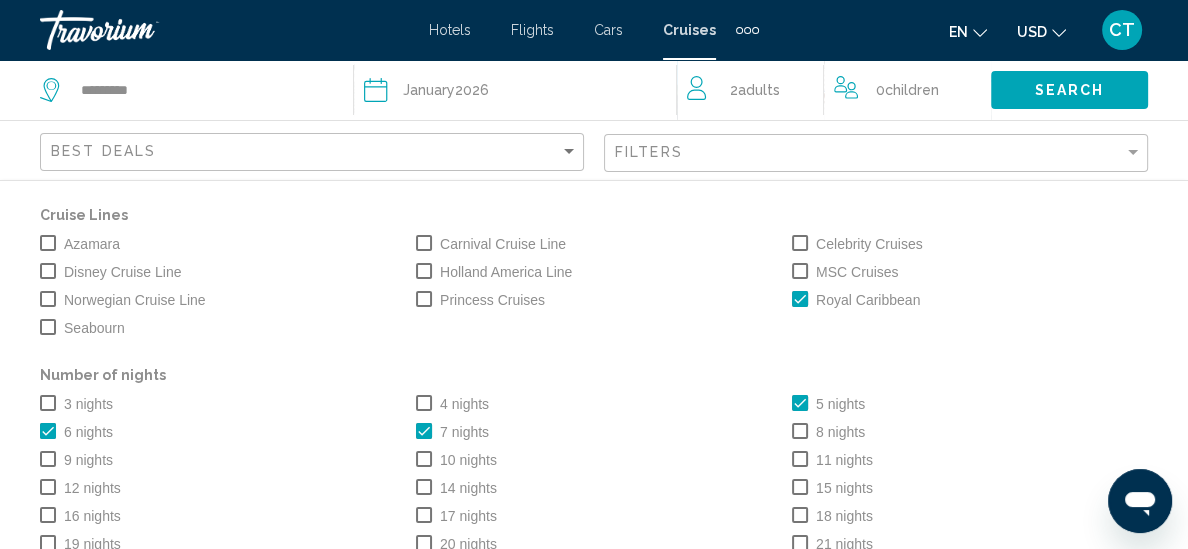 scroll, scrollTop: 2662, scrollLeft: 0, axis: vertical 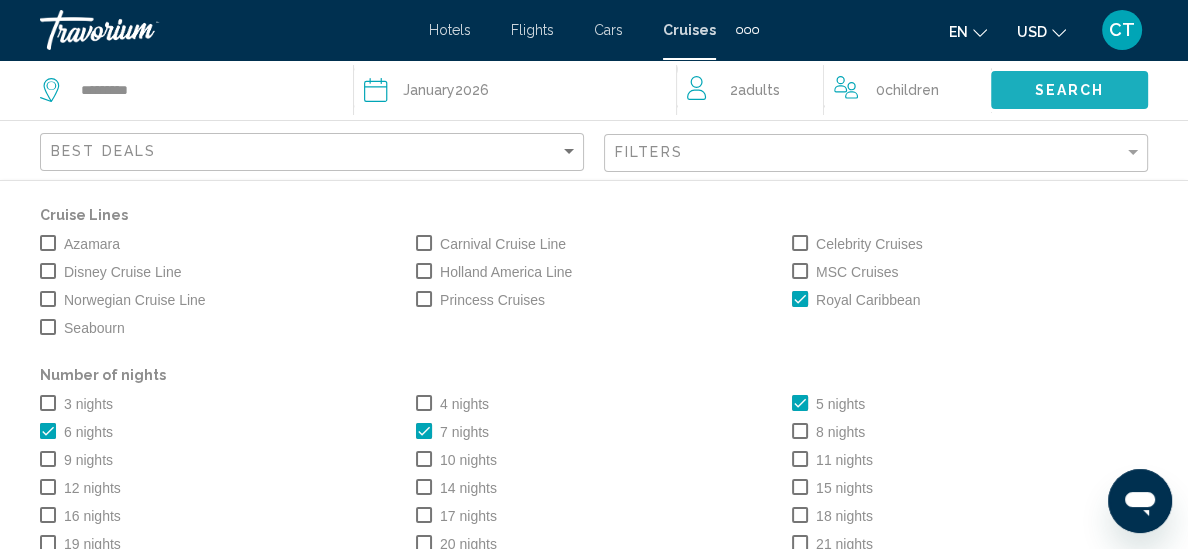 click on "Search" 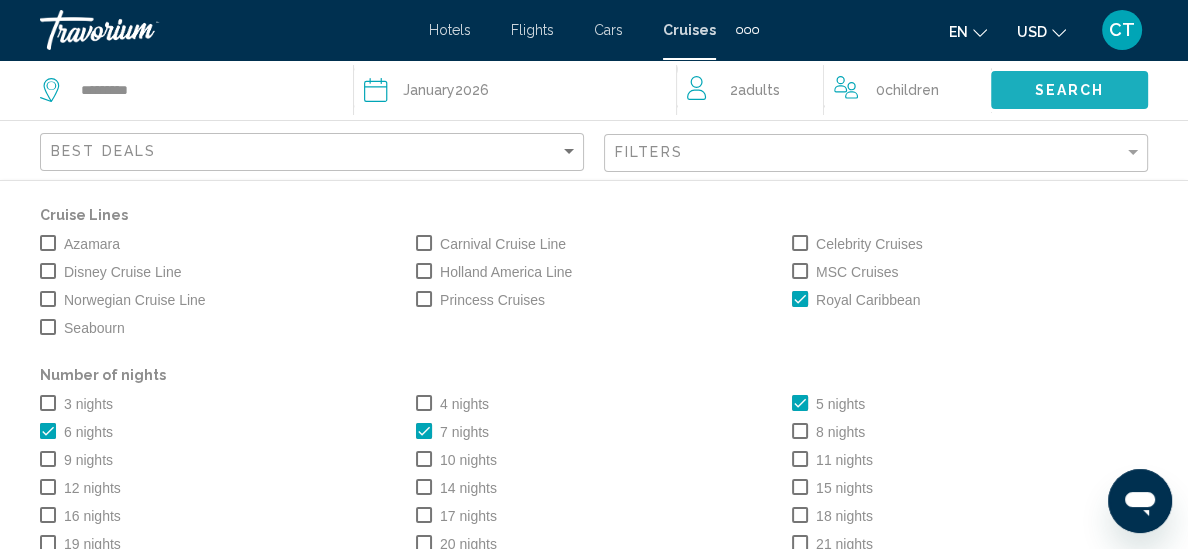 click on "Search" 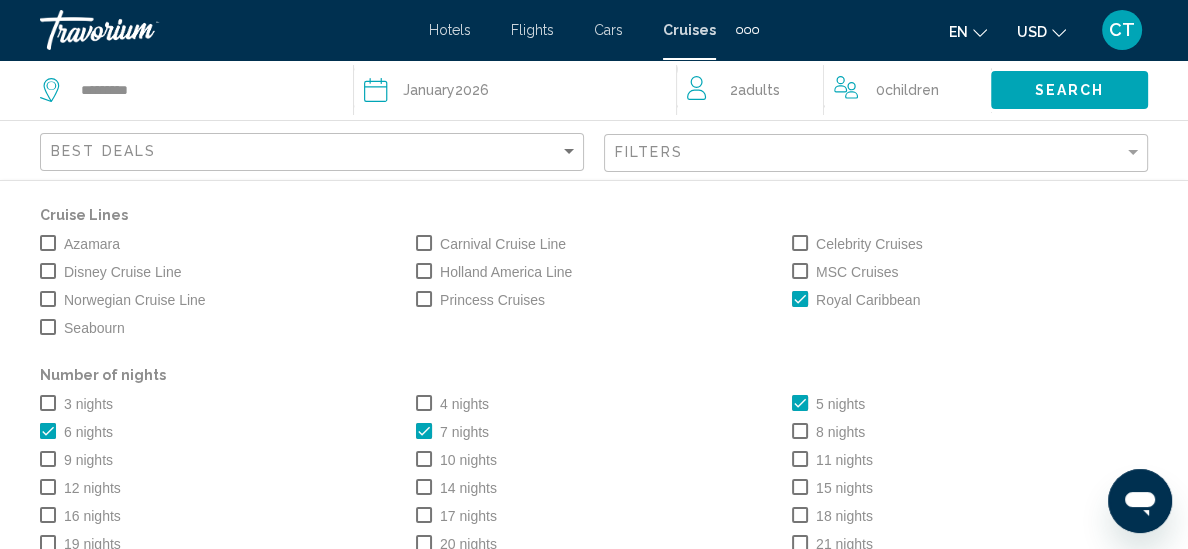 click on "Search" 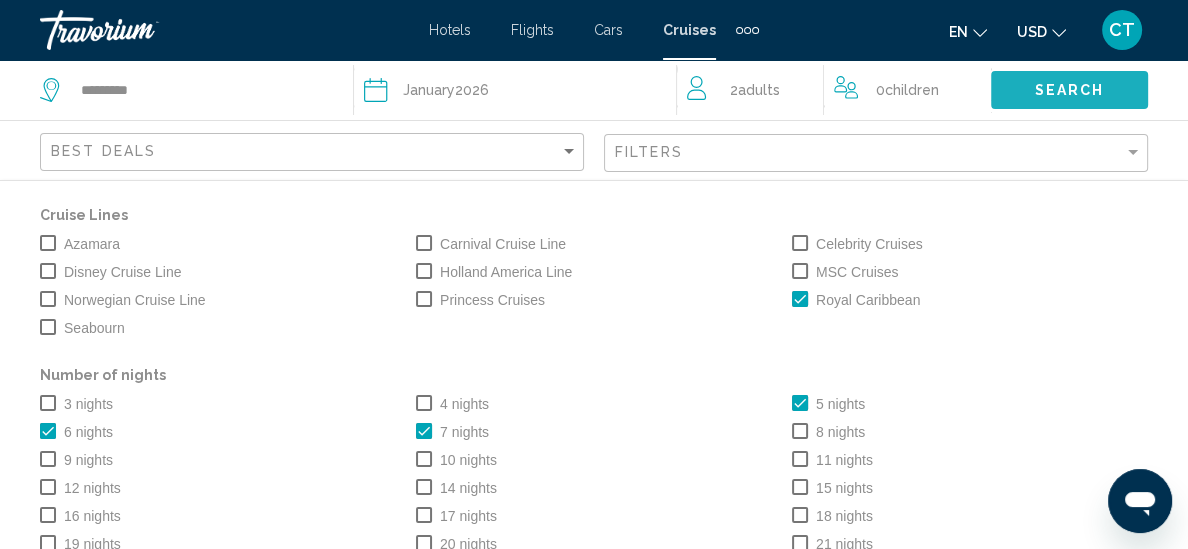 click on "Search" 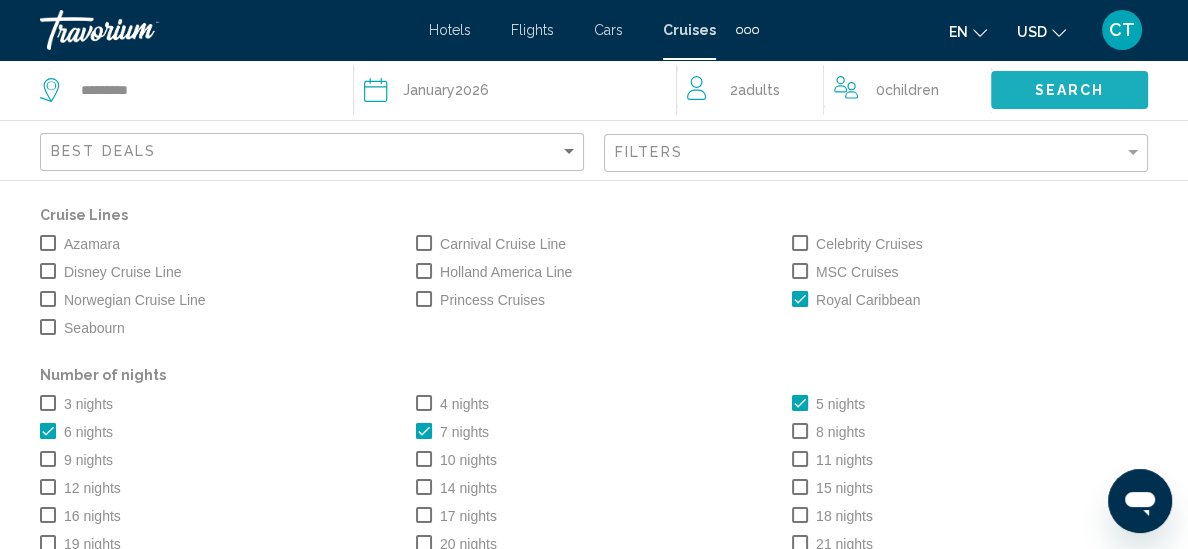 click on "Search" 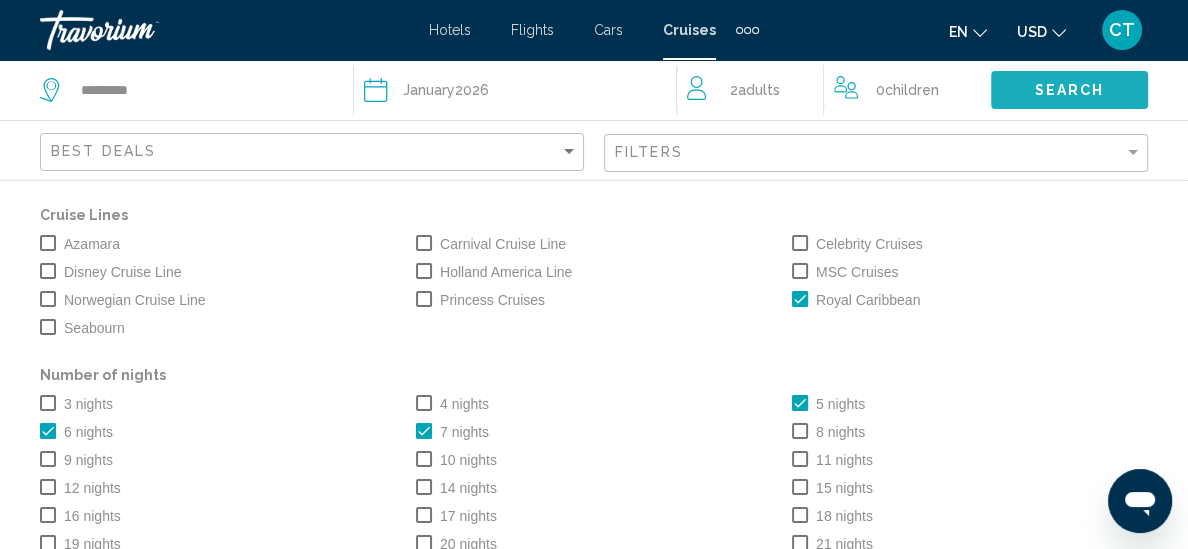 click on "Search" 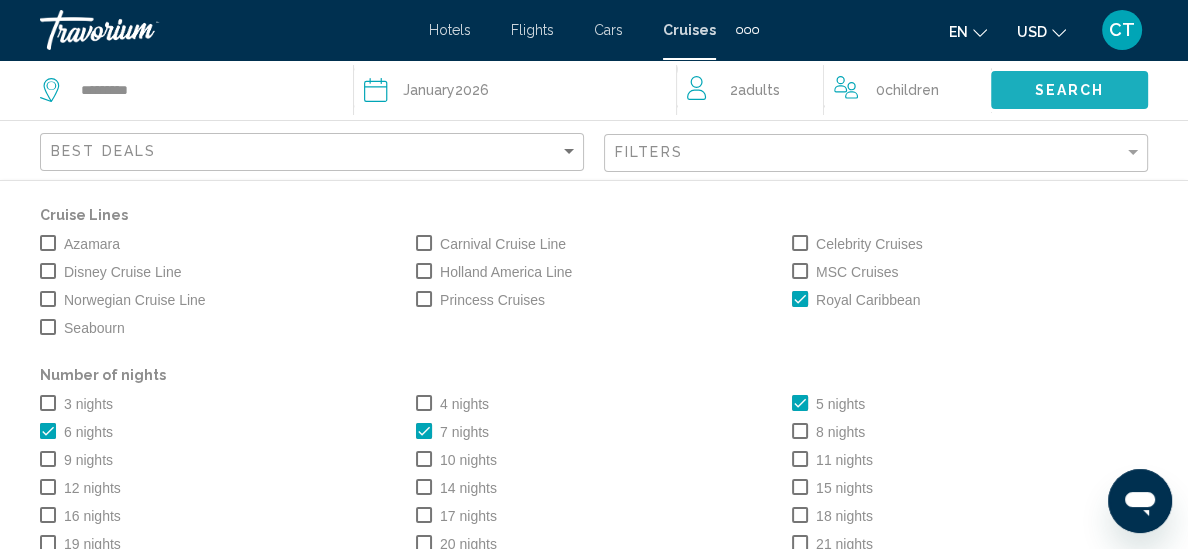 click on "Search" 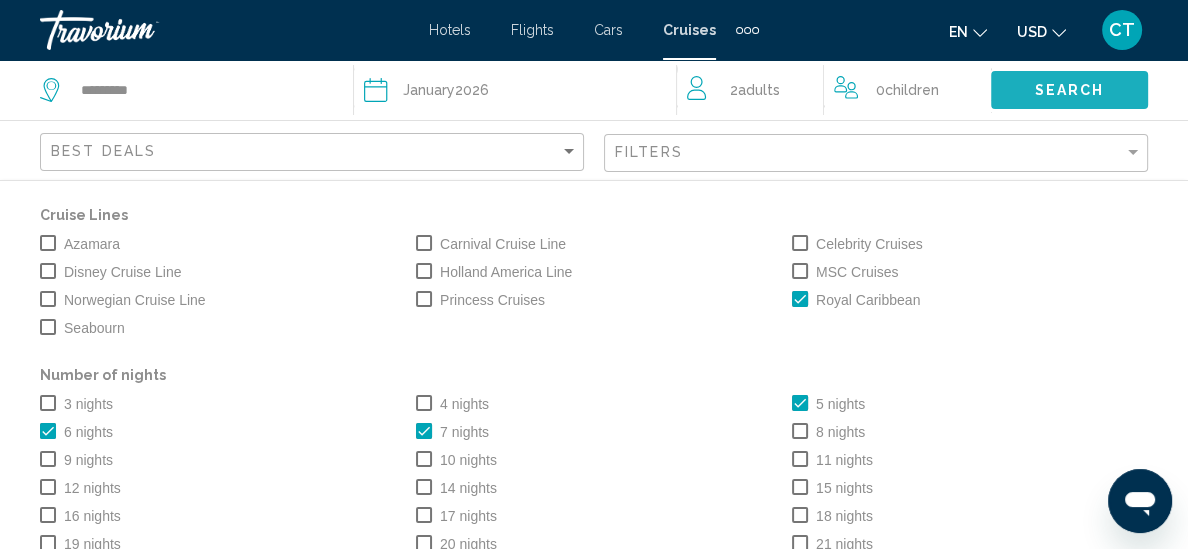 click on "Search" 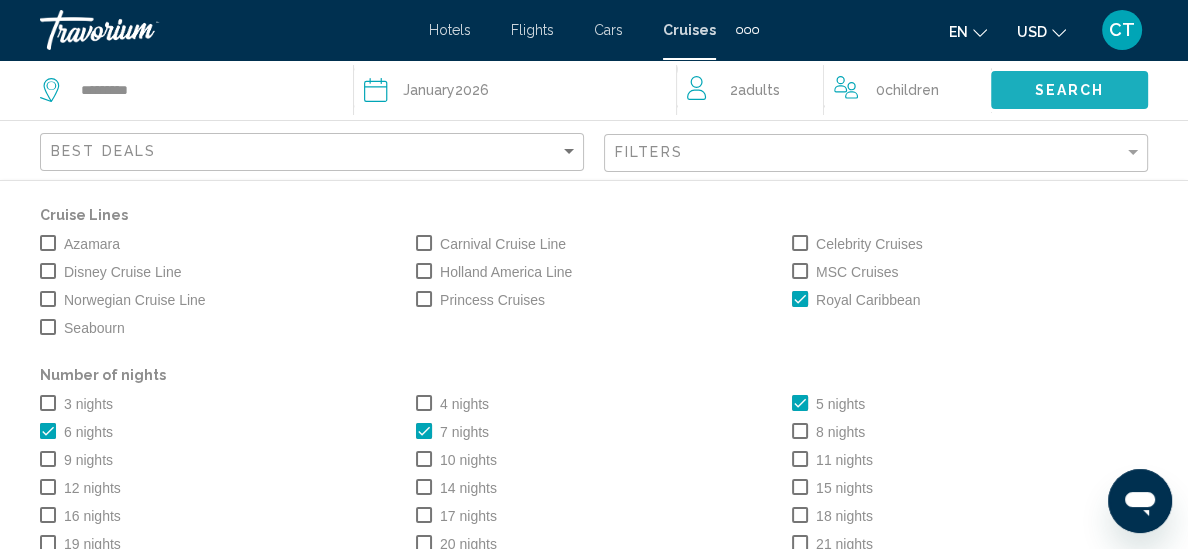 click on "Search" 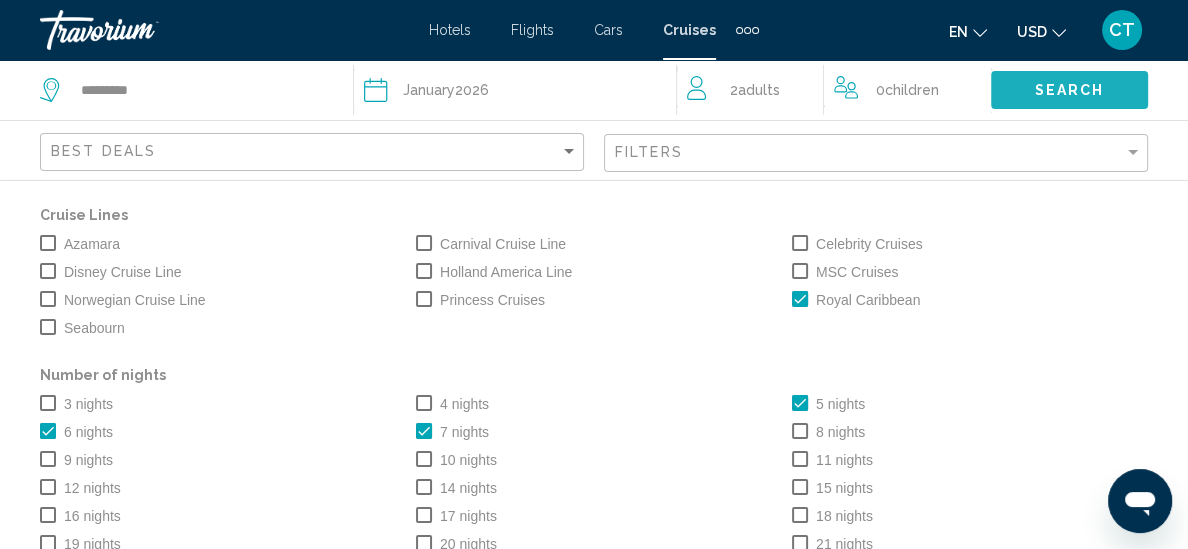 click on "Search" 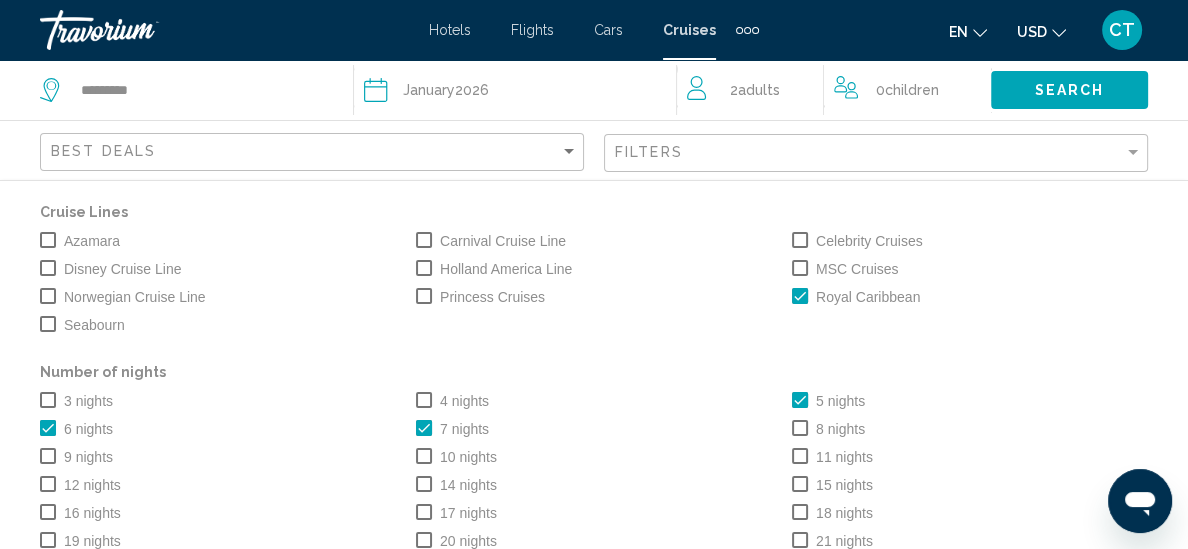 scroll, scrollTop: 0, scrollLeft: 0, axis: both 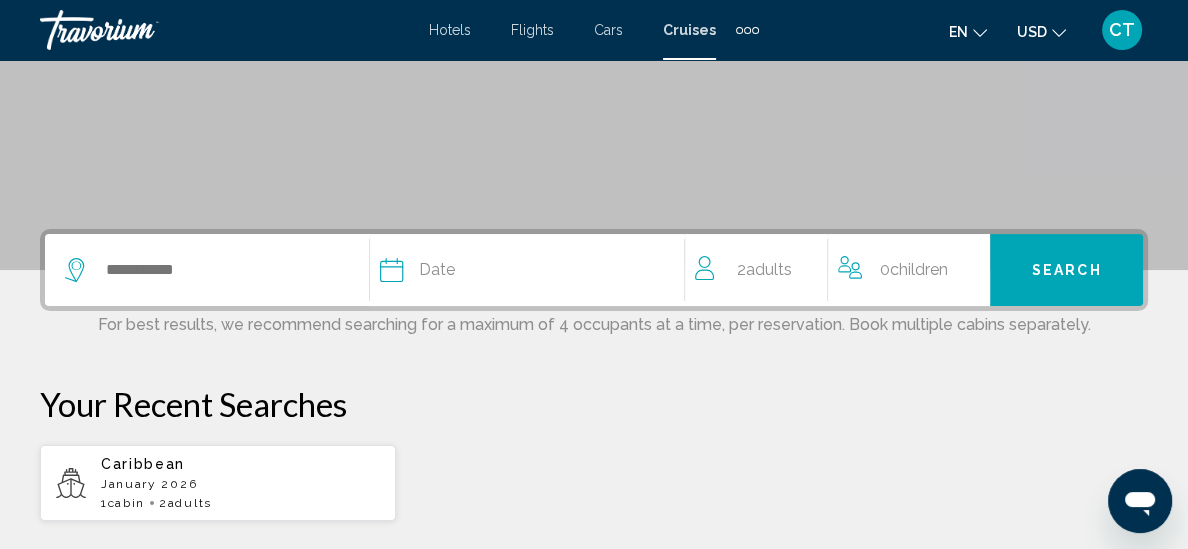 click on "January 2026" at bounding box center (240, 484) 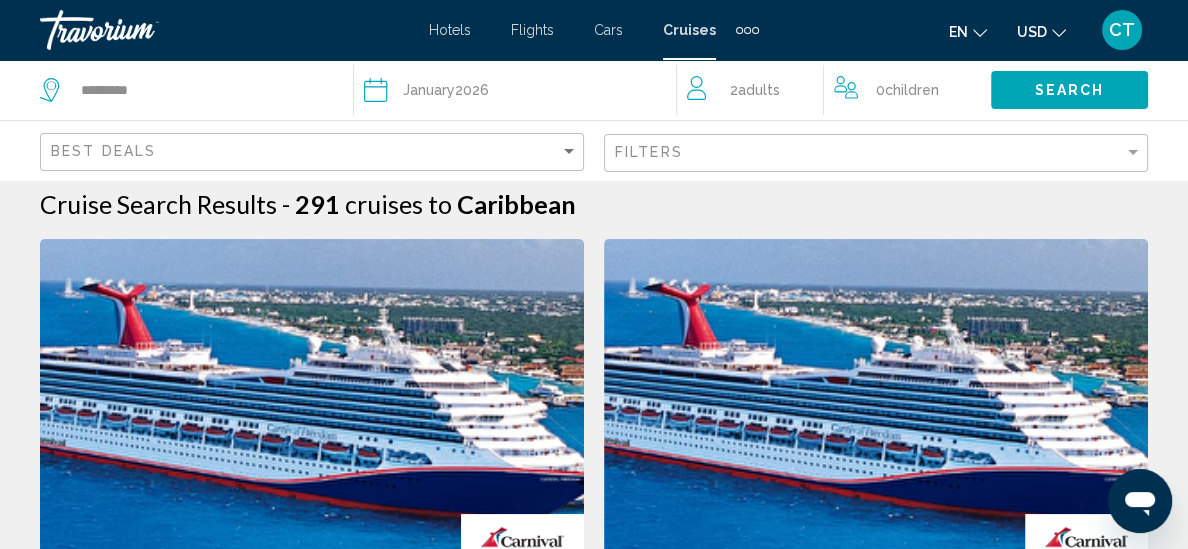 scroll, scrollTop: 0, scrollLeft: 0, axis: both 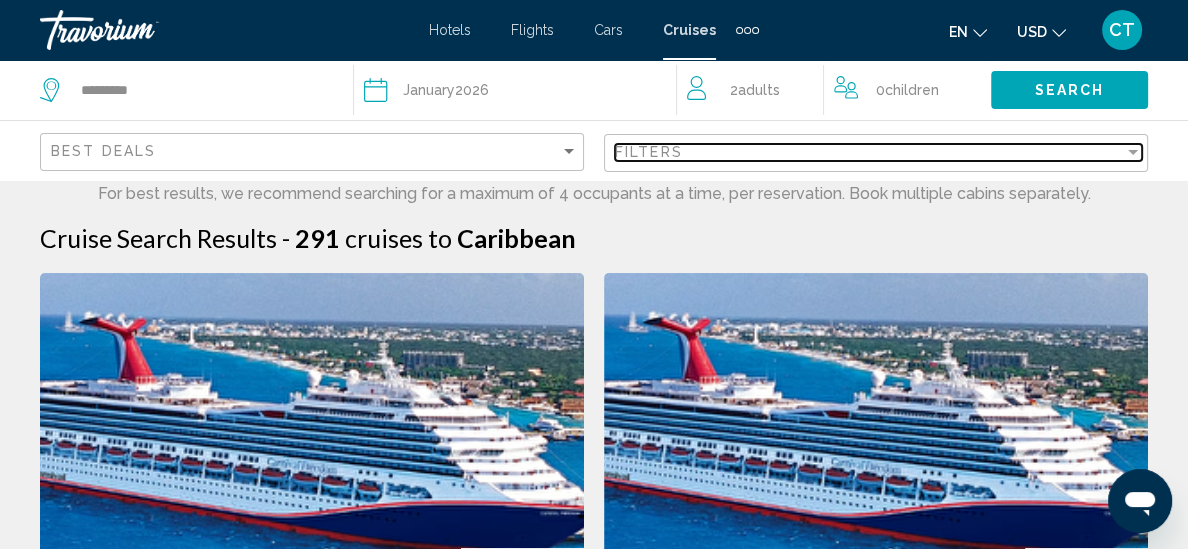 click at bounding box center (1133, 152) 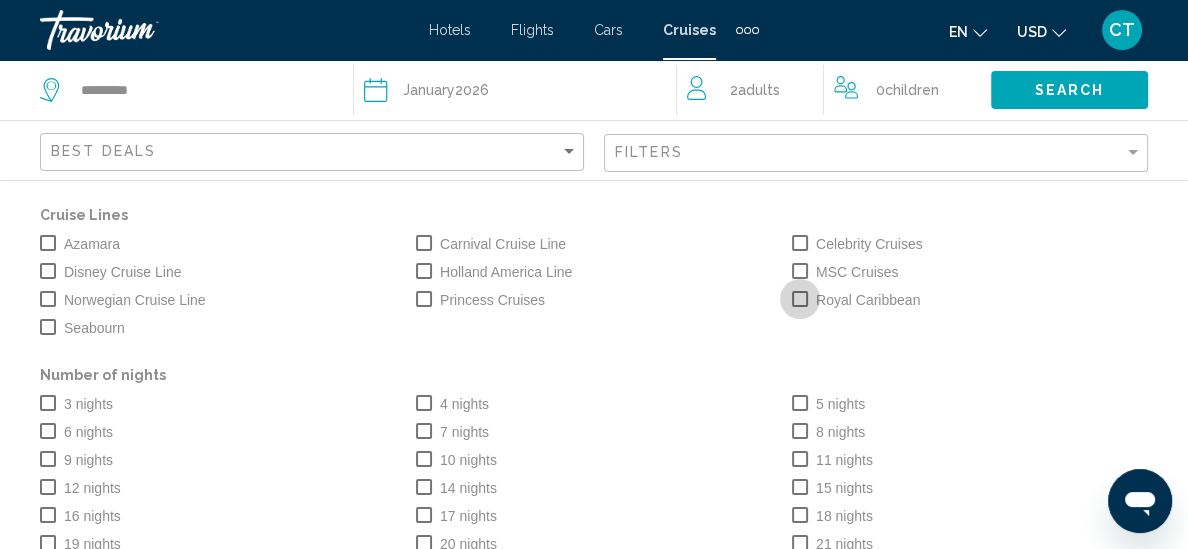 click at bounding box center (800, 299) 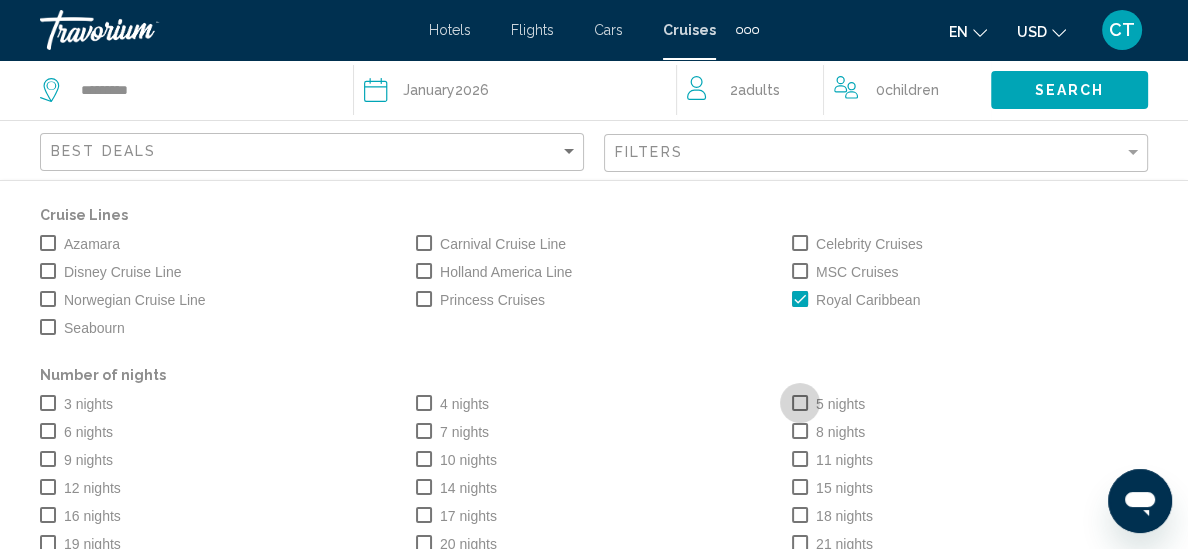 click at bounding box center [800, 403] 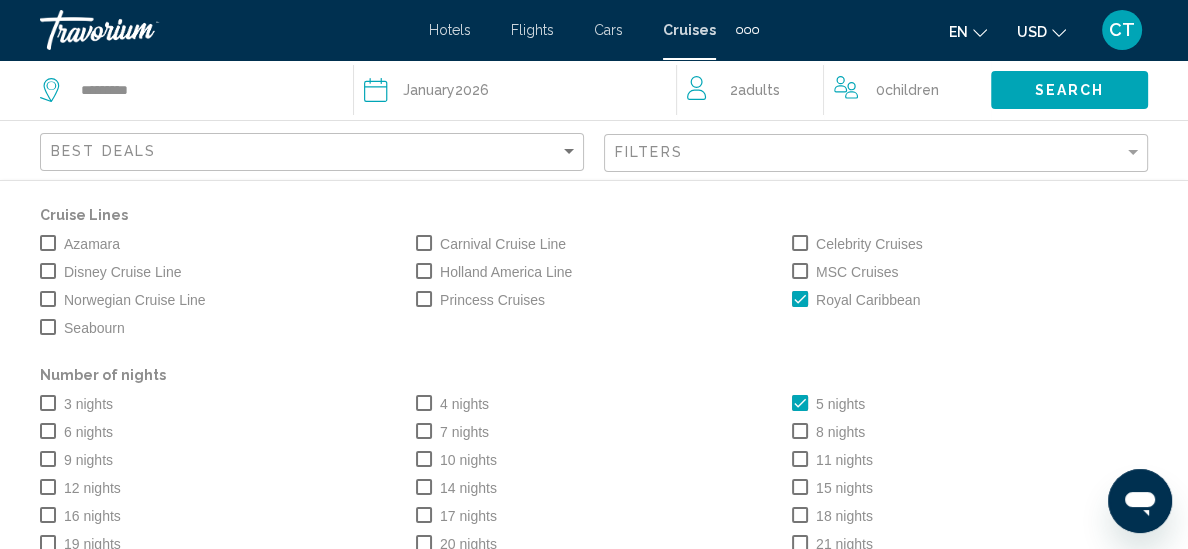 click at bounding box center [48, 431] 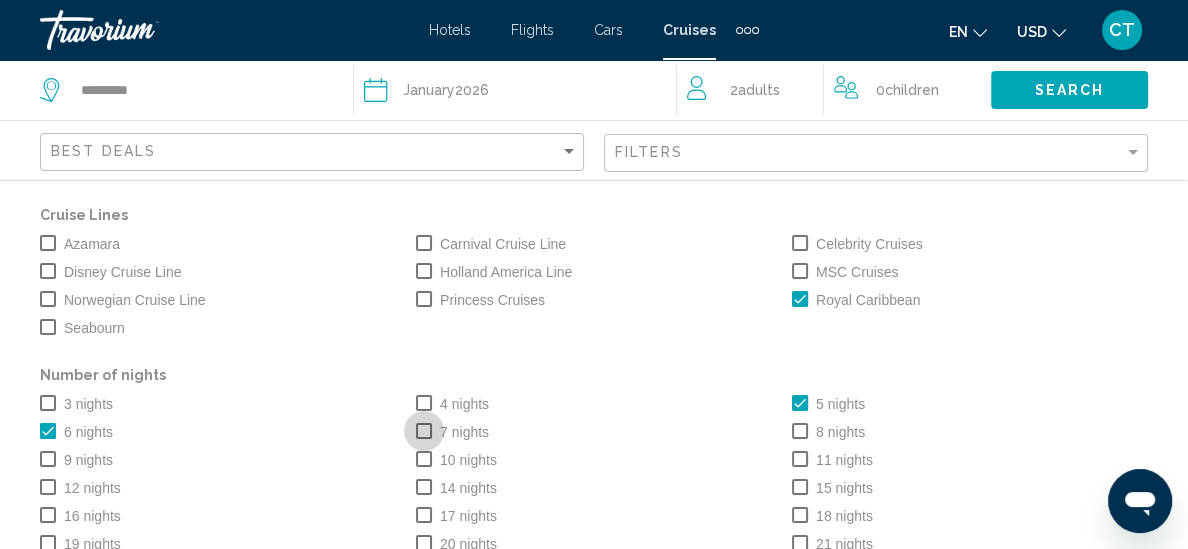click at bounding box center [424, 431] 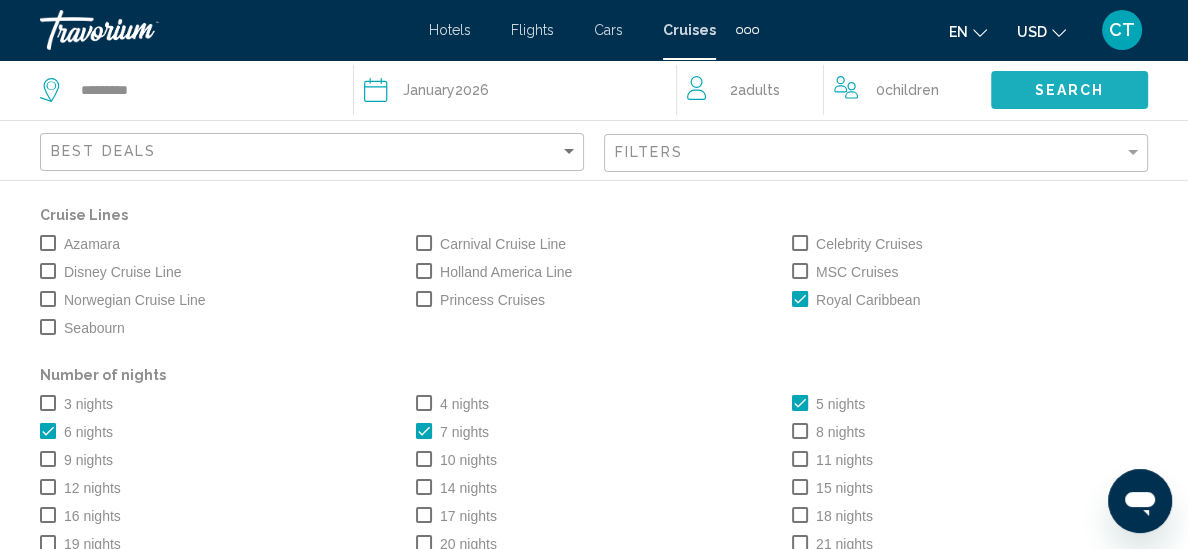 click on "Search" 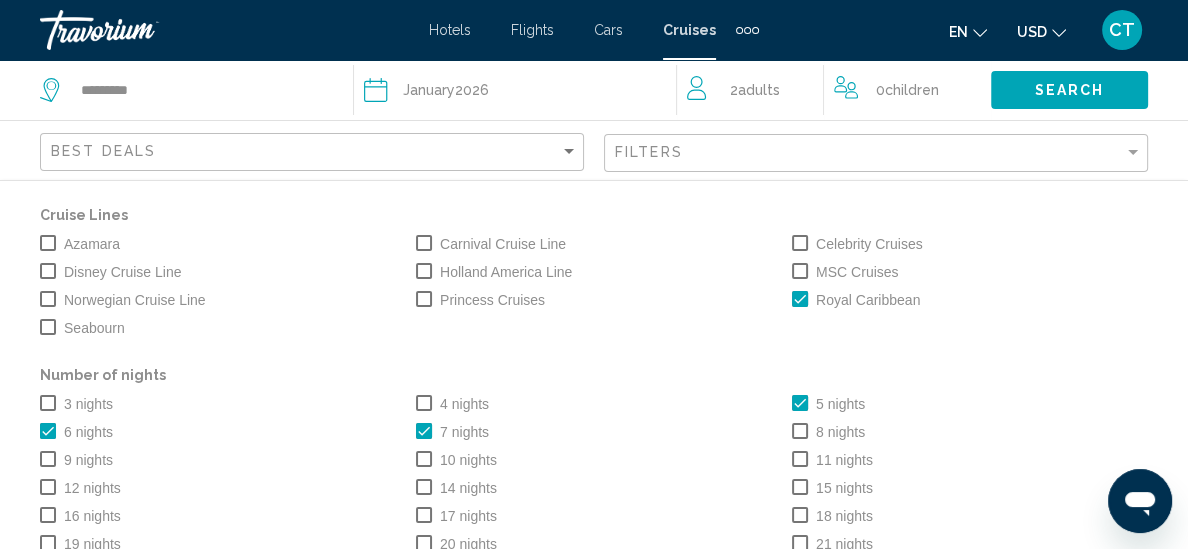 scroll, scrollTop: 46, scrollLeft: 0, axis: vertical 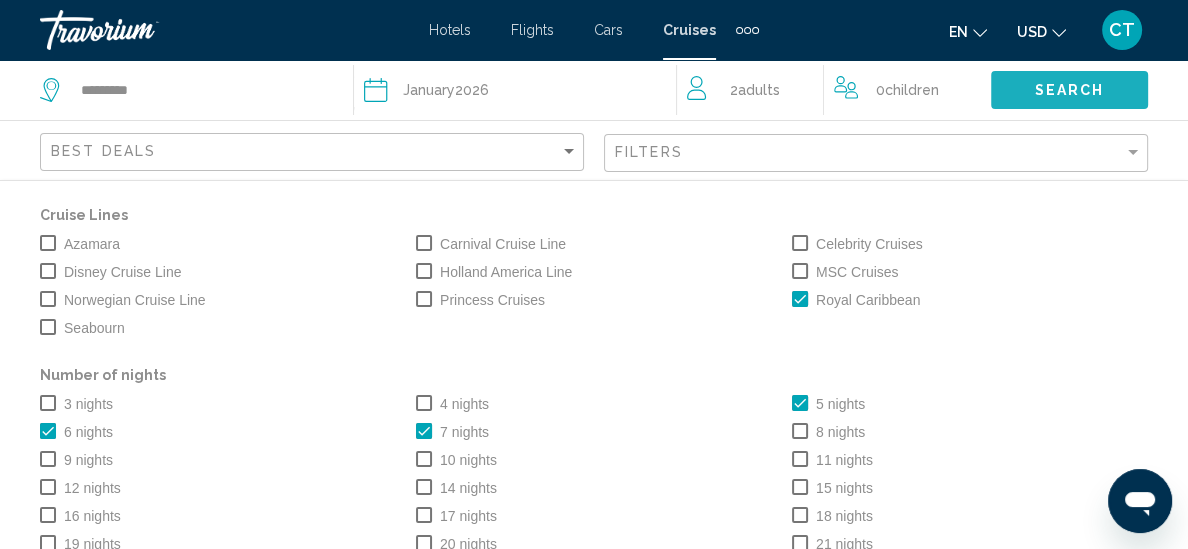 click on "Search" 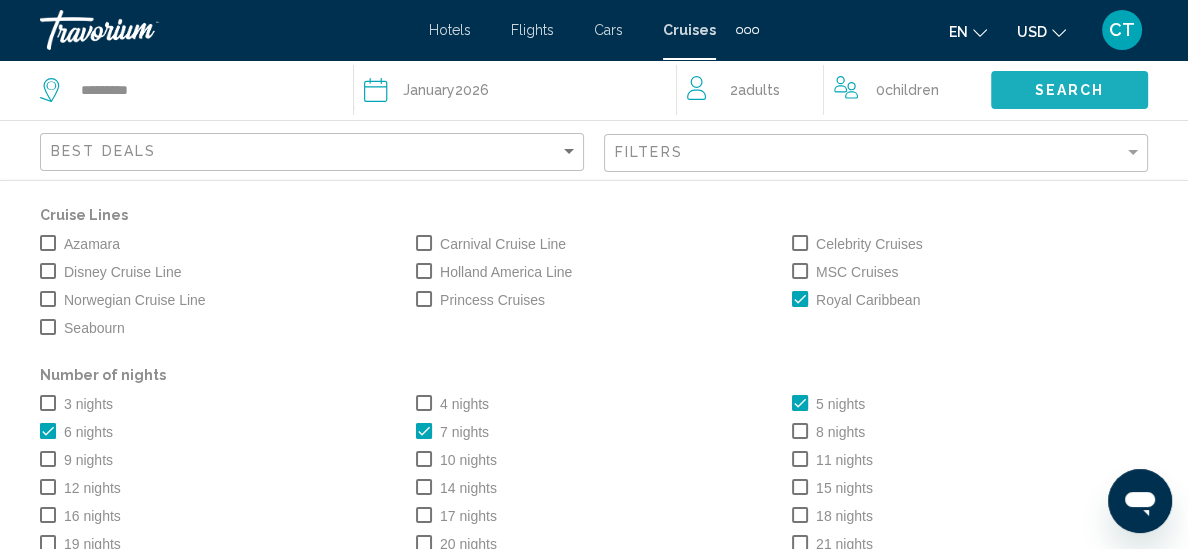 click on "Search" 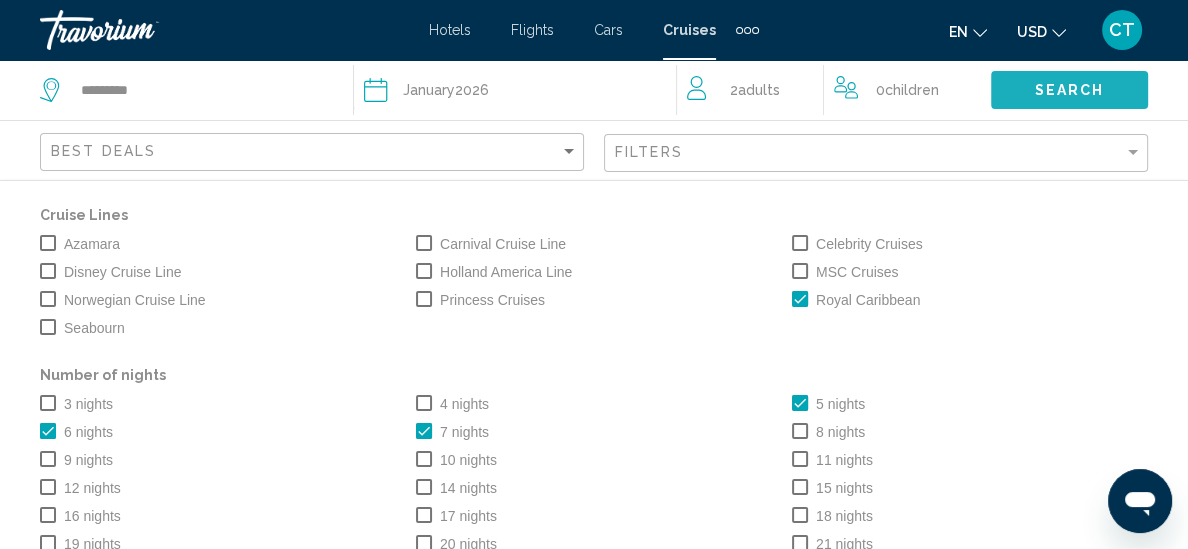 click on "Search" 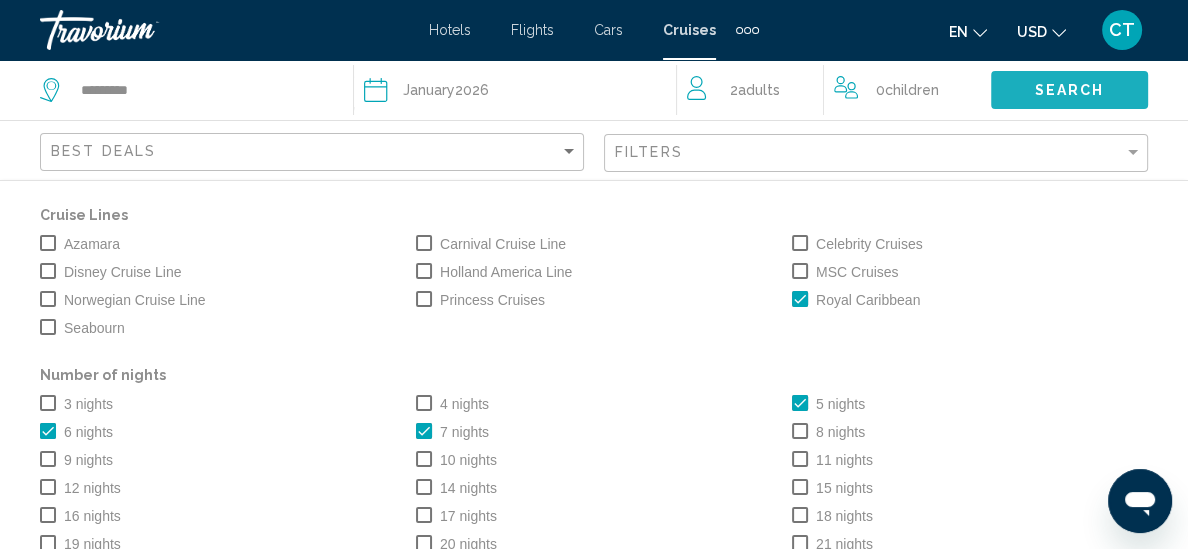 click on "Search" 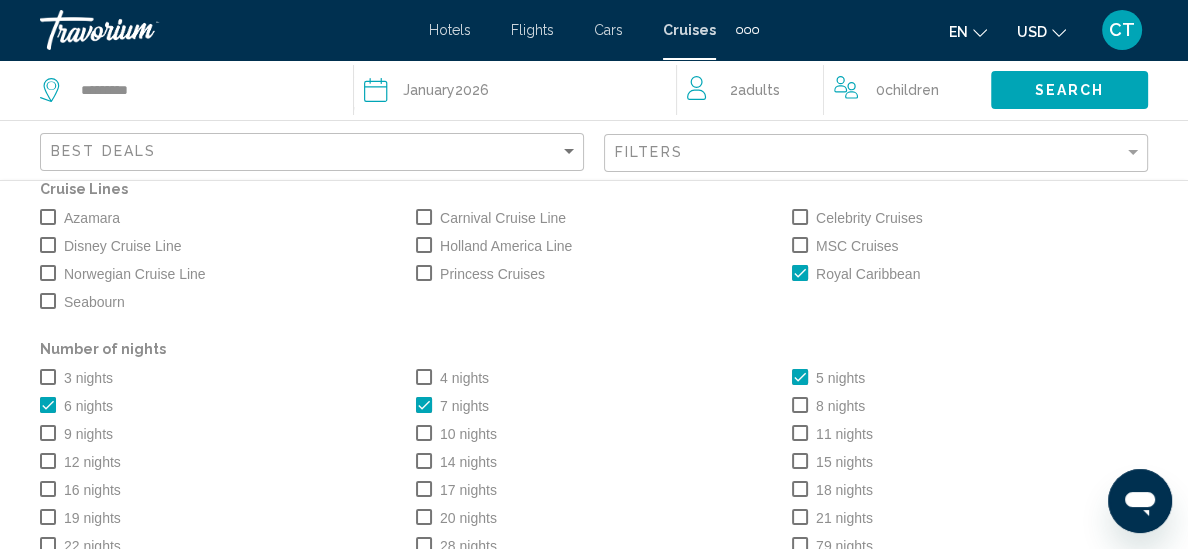 scroll, scrollTop: 46, scrollLeft: 0, axis: vertical 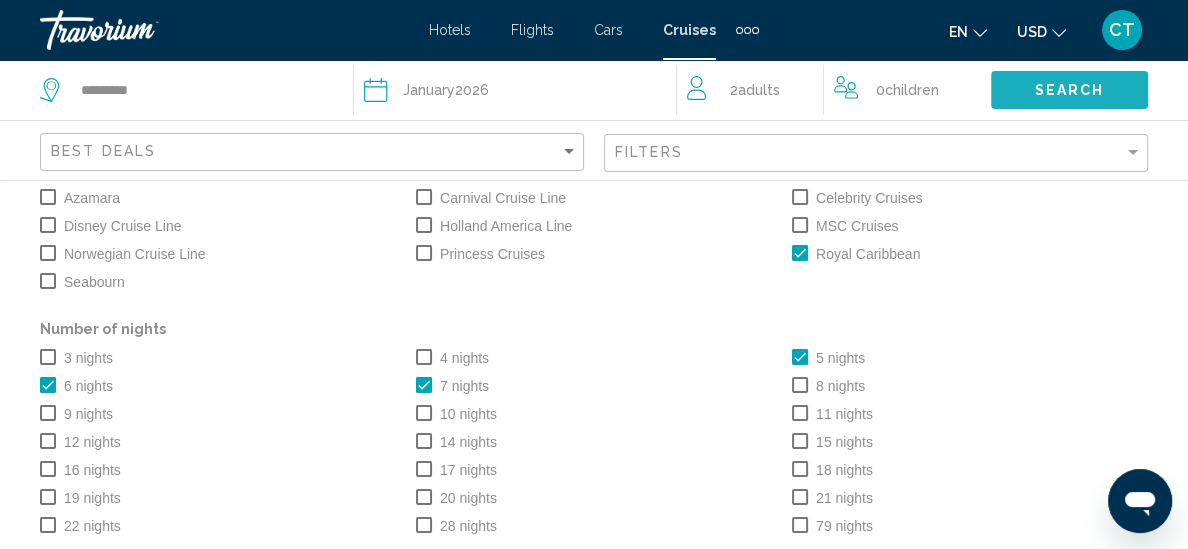 click on "Search" 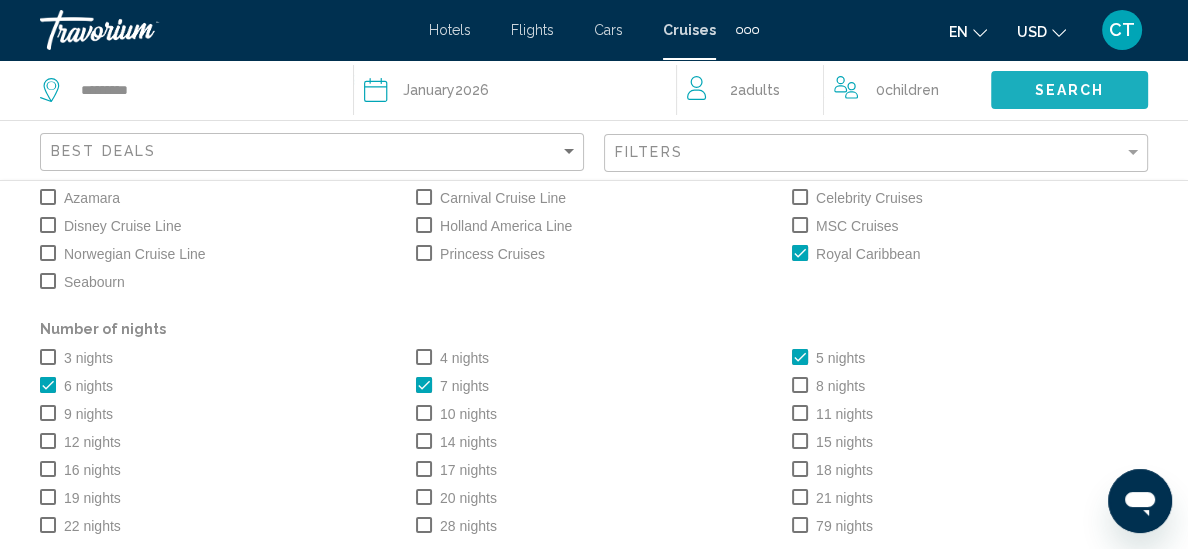 click on "Search" 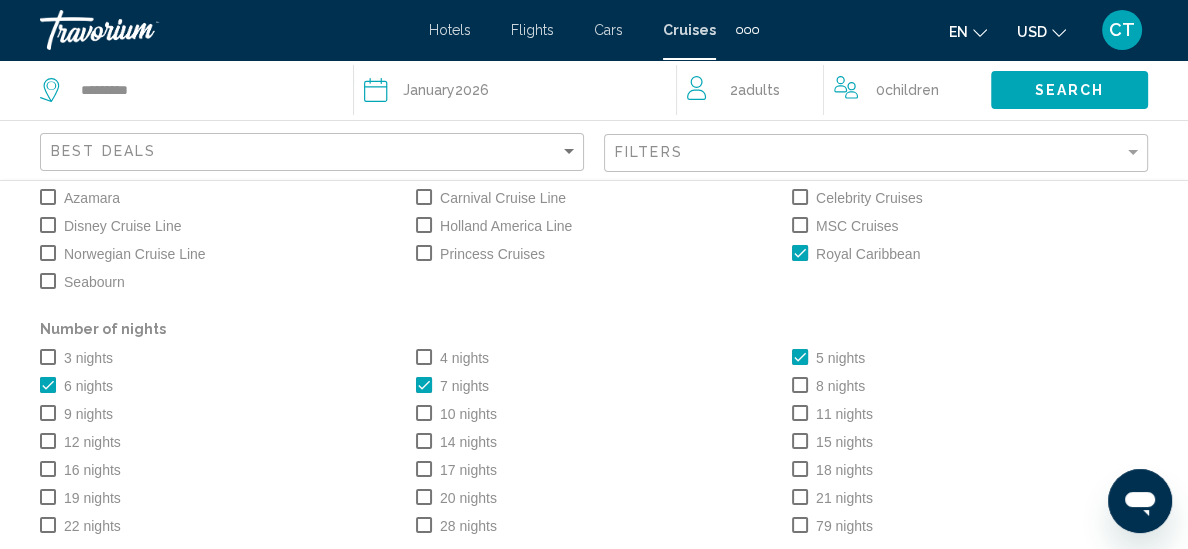 click on "Search" 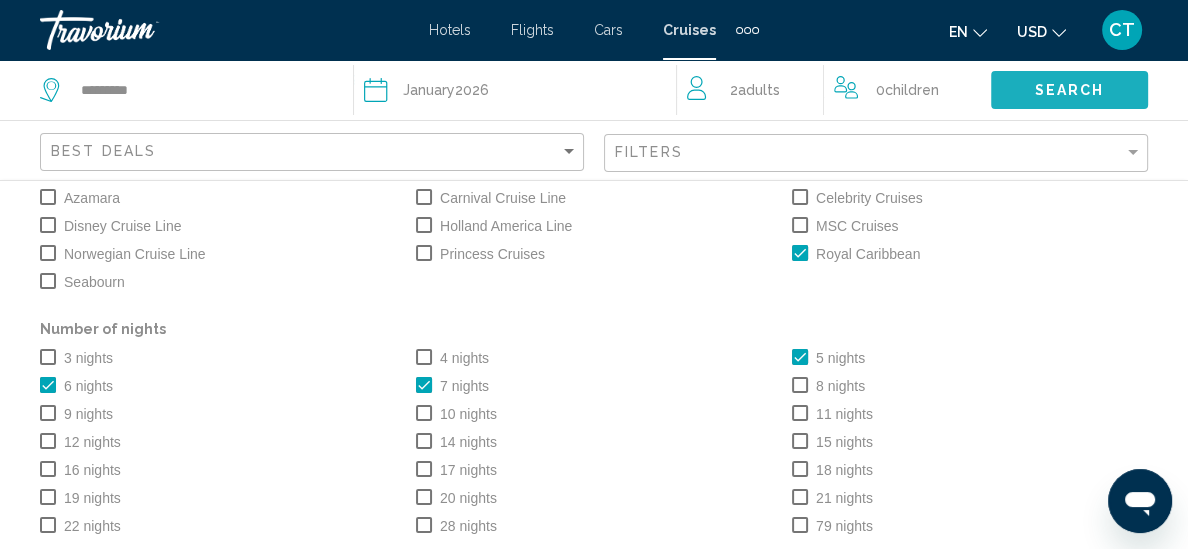 click on "Search" 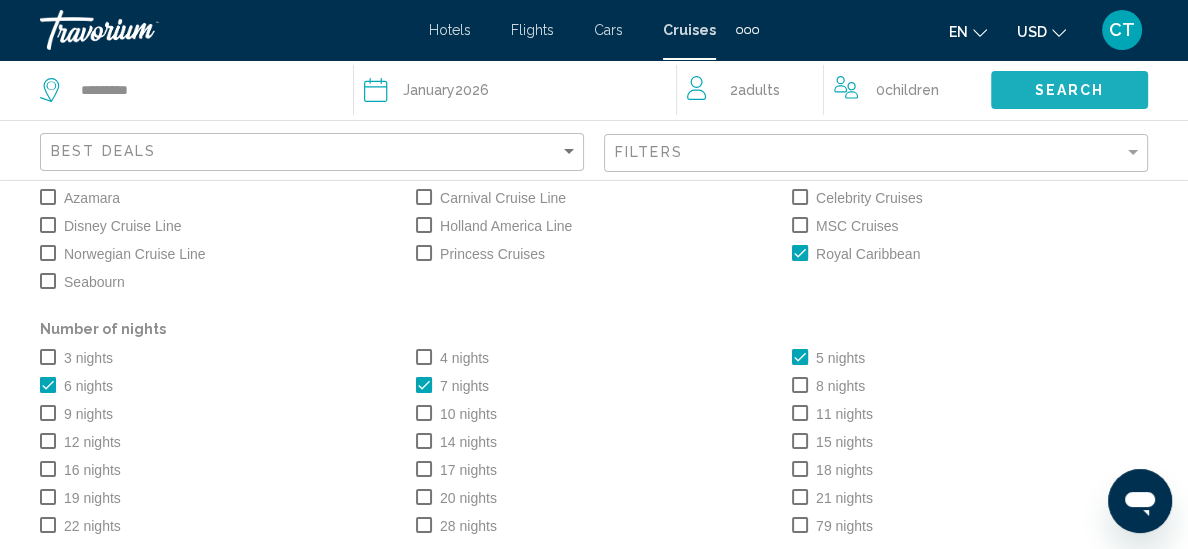 drag, startPoint x: 1045, startPoint y: 79, endPoint x: 1083, endPoint y: 86, distance: 38.63936 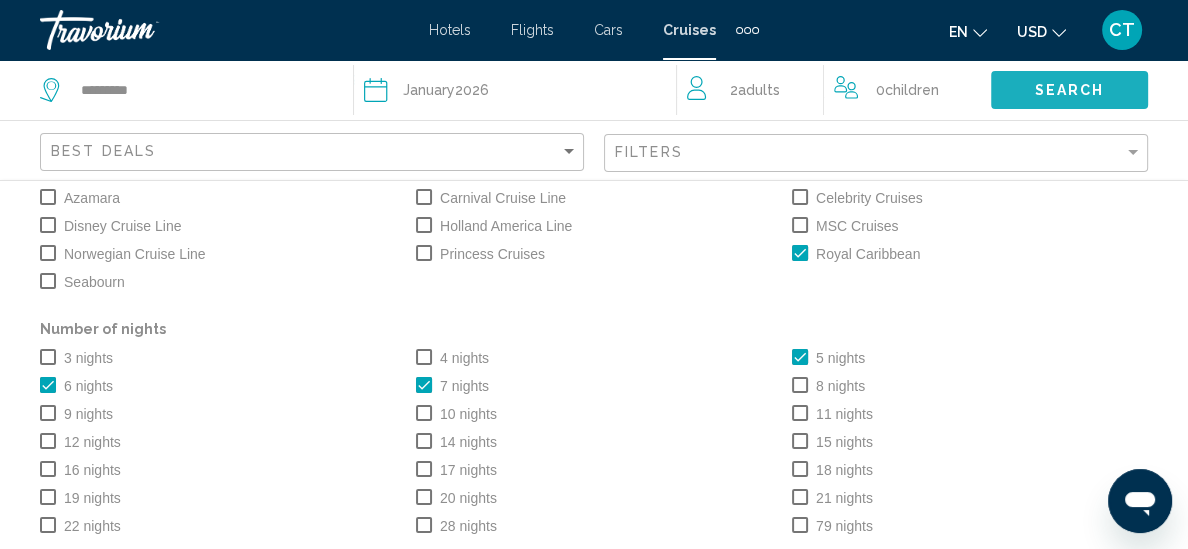 click on "Search" 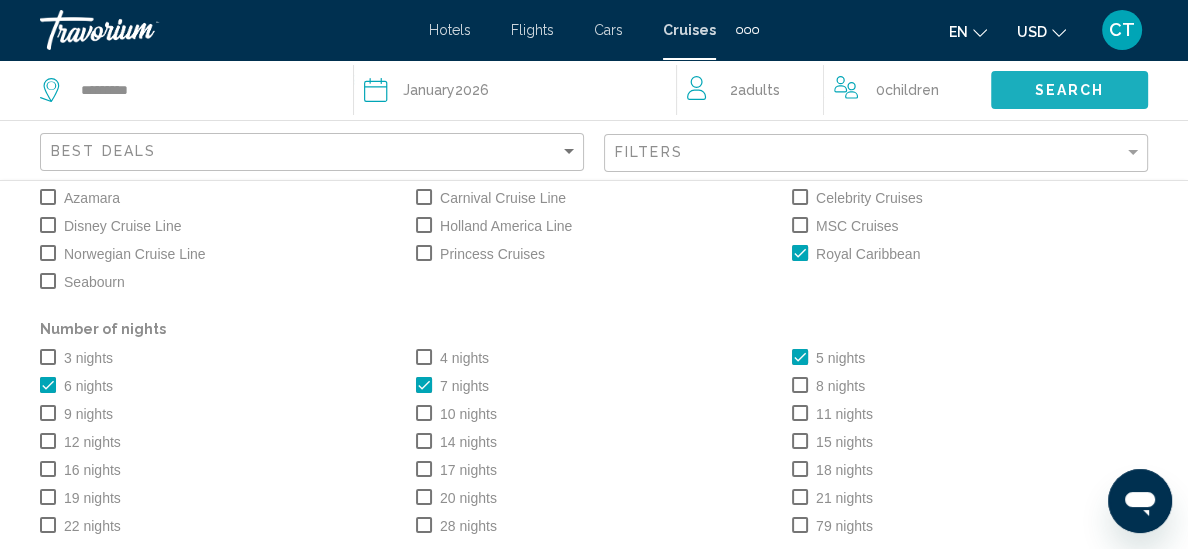 click on "Search" 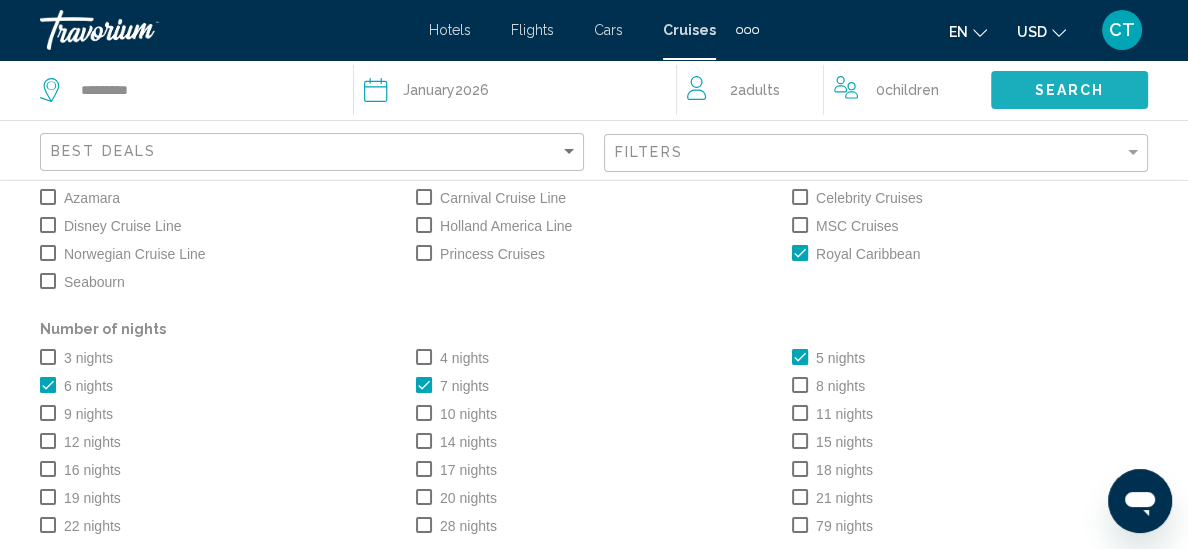 click on "Search" 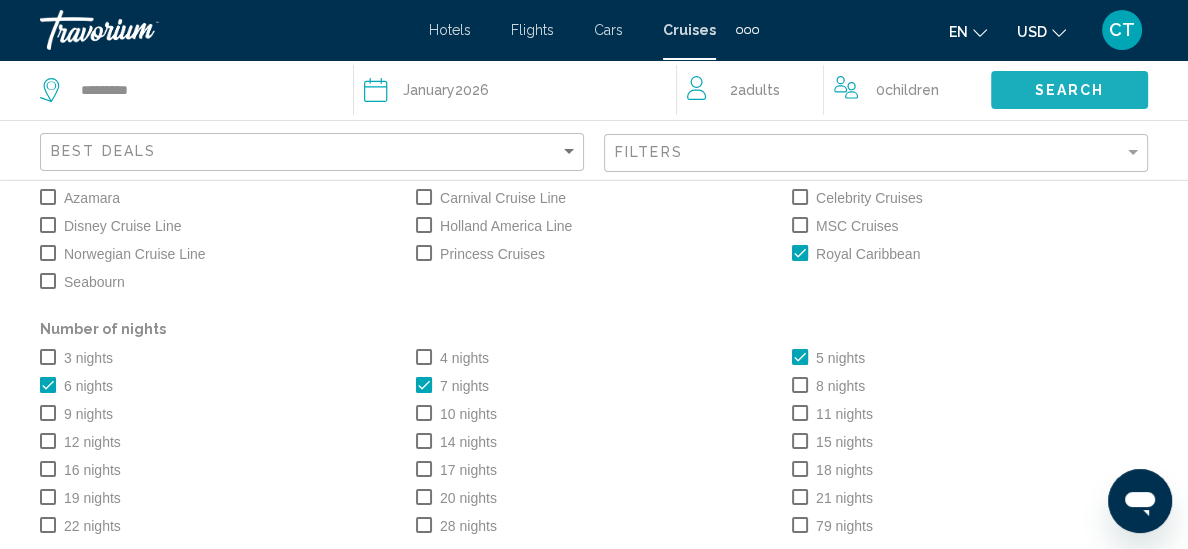 click on "Search" 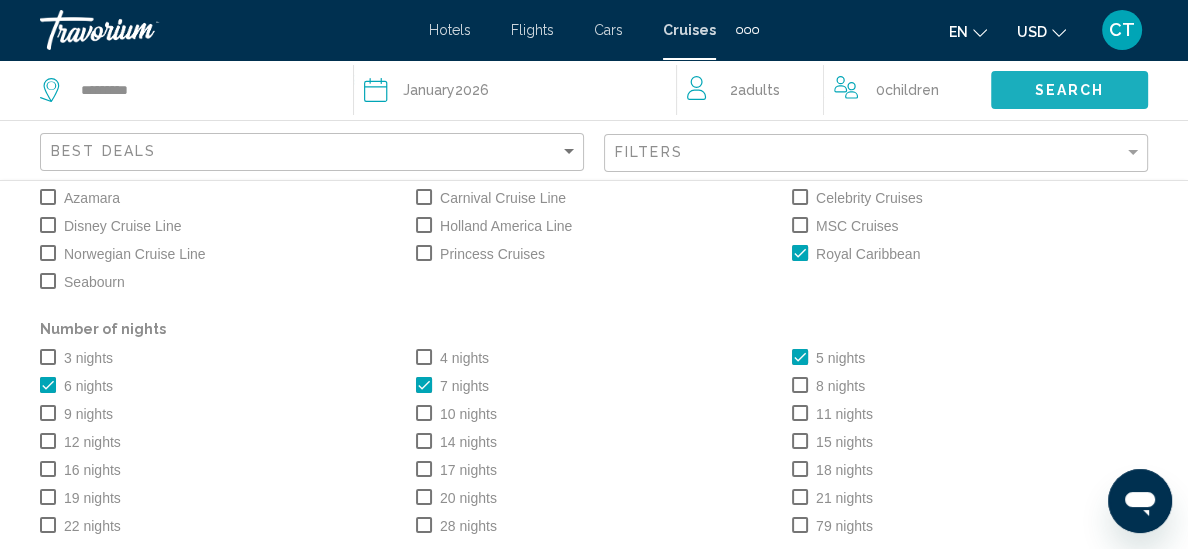 drag, startPoint x: 1080, startPoint y: 84, endPoint x: 988, endPoint y: 43, distance: 100.72239 